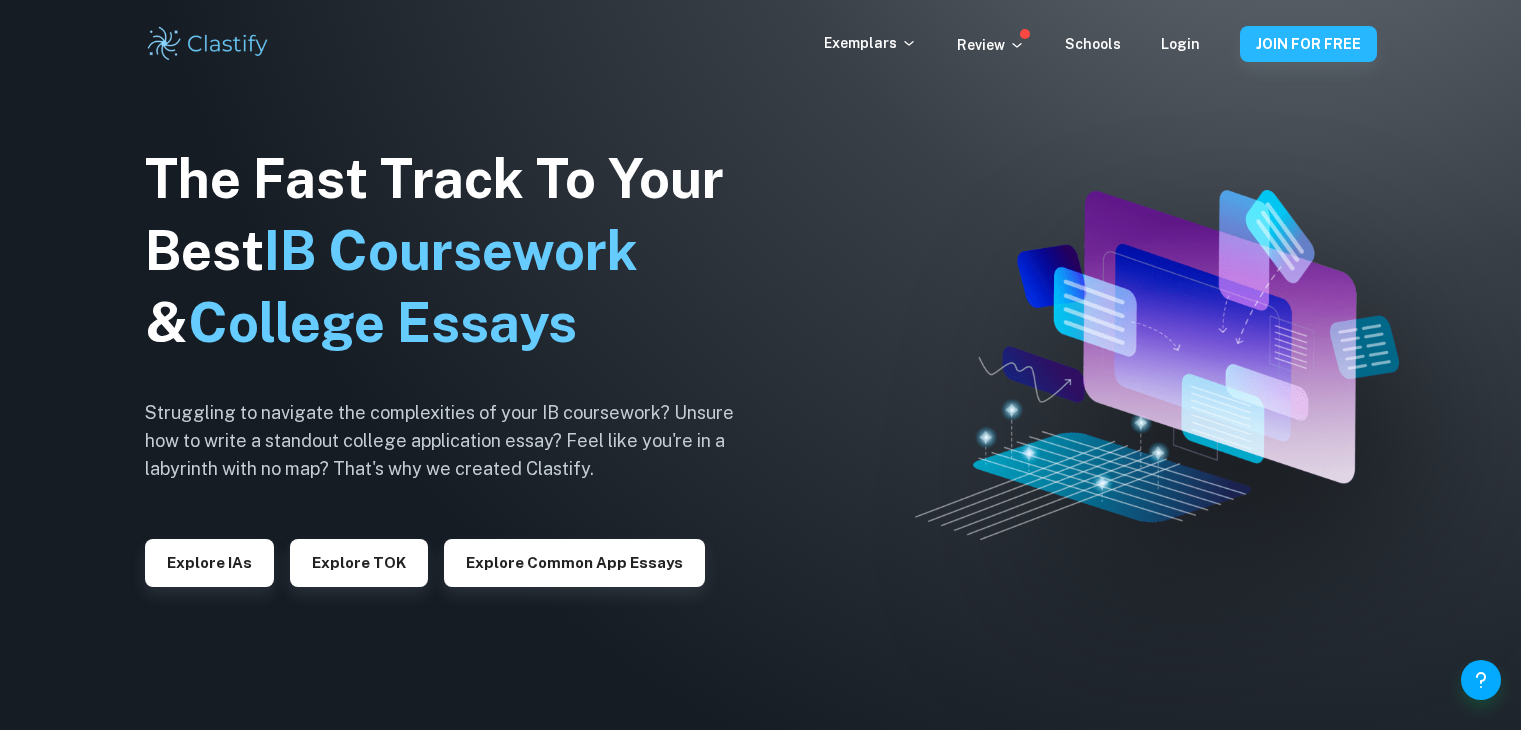 scroll, scrollTop: 0, scrollLeft: 0, axis: both 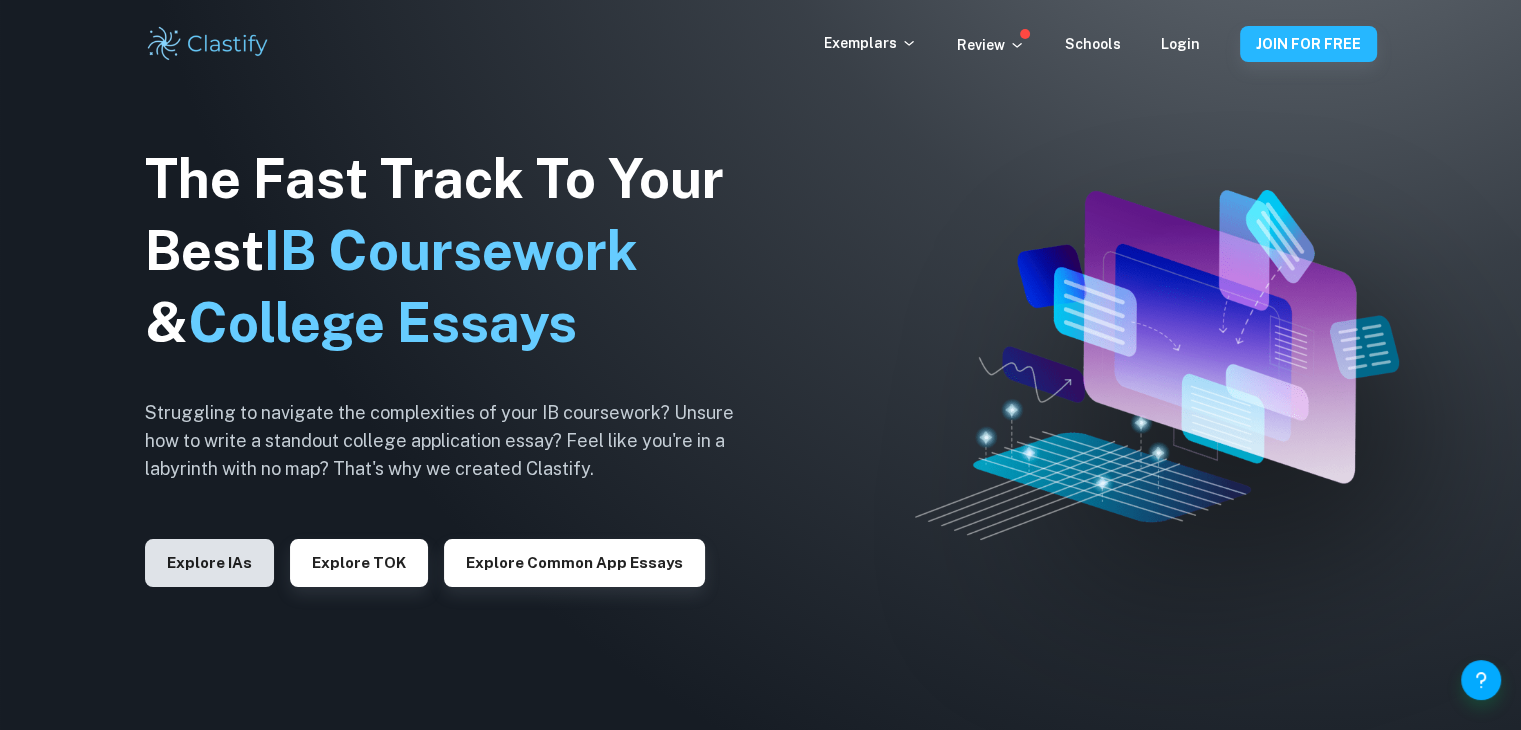 click on "Explore IAs" at bounding box center (209, 563) 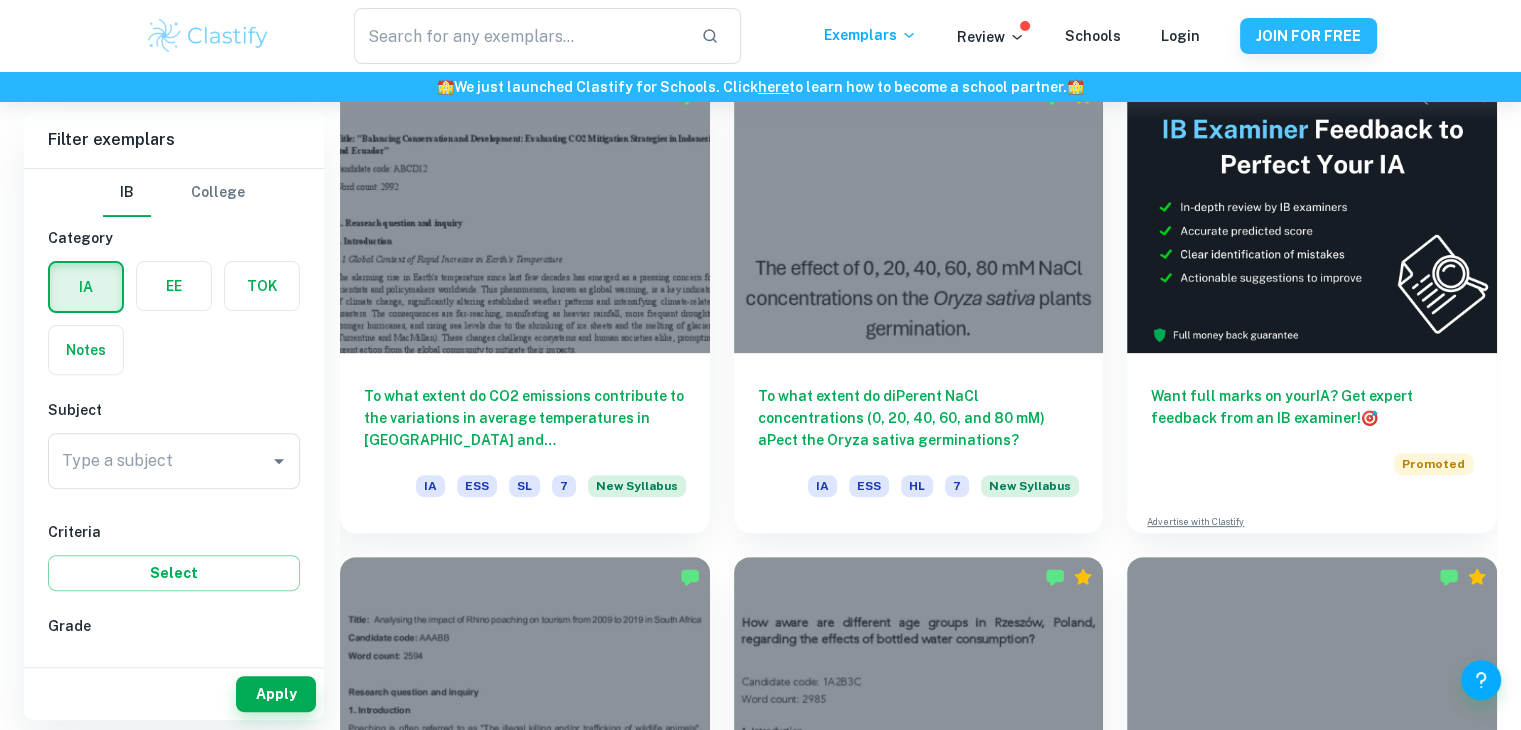scroll, scrollTop: 596, scrollLeft: 0, axis: vertical 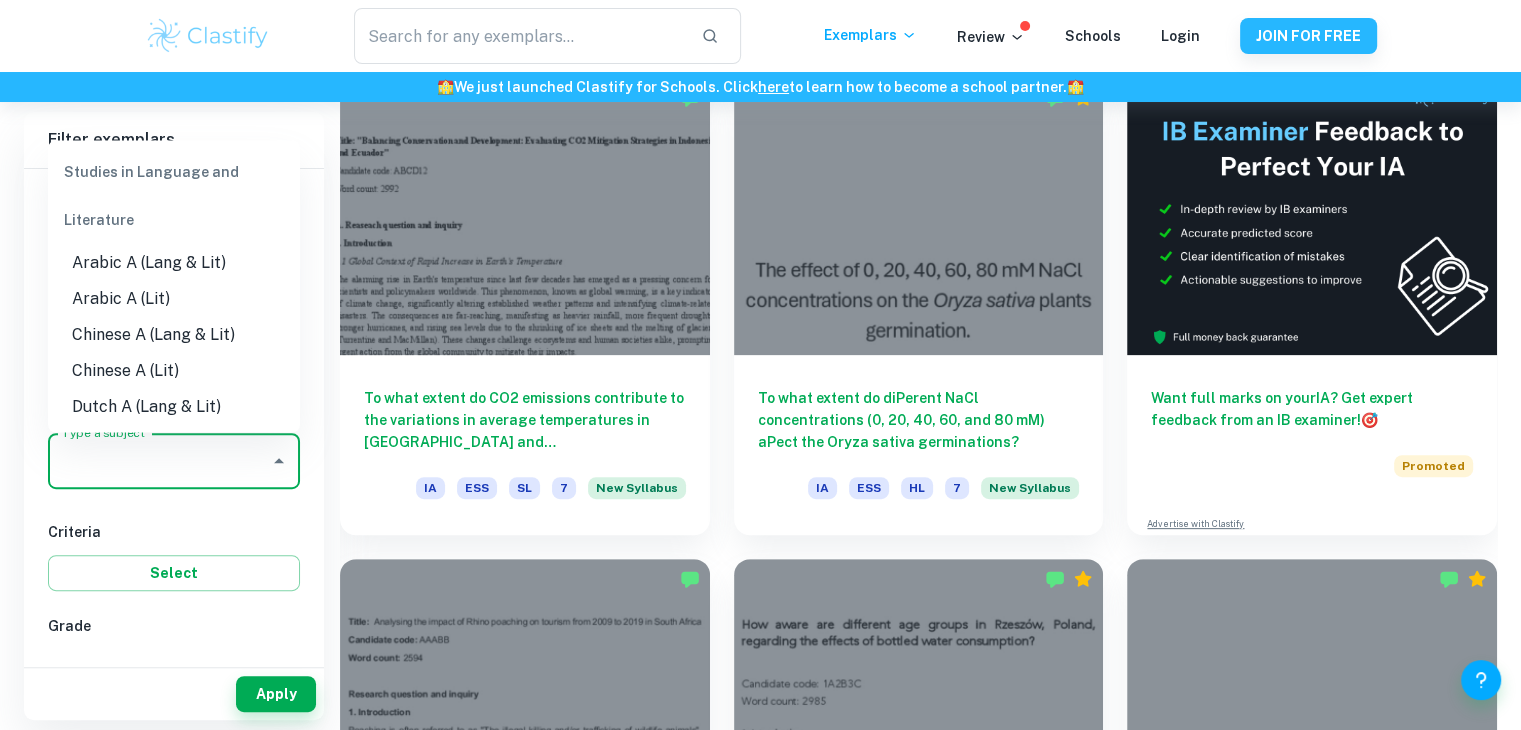 click on "Type a subject" at bounding box center (159, 461) 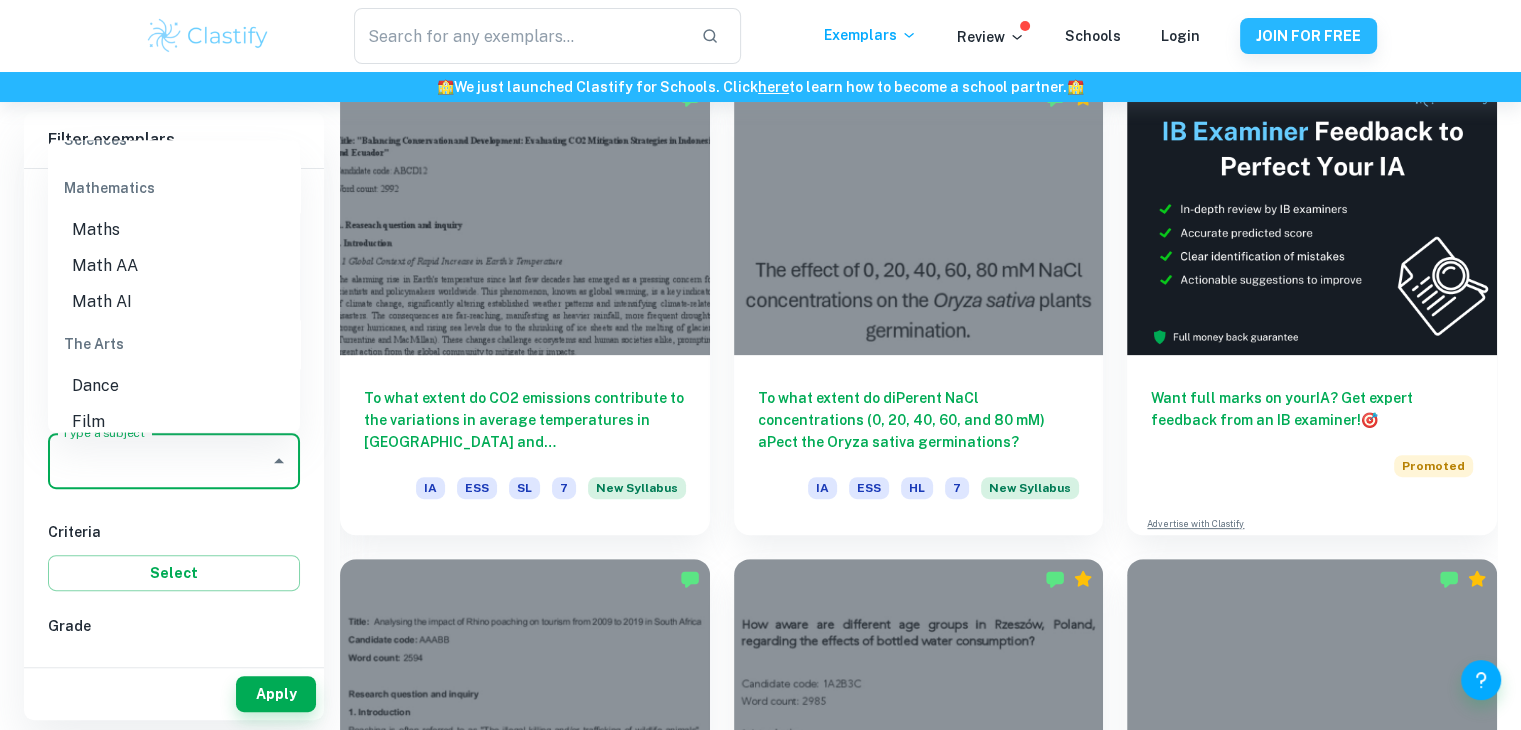 scroll, scrollTop: 2591, scrollLeft: 0, axis: vertical 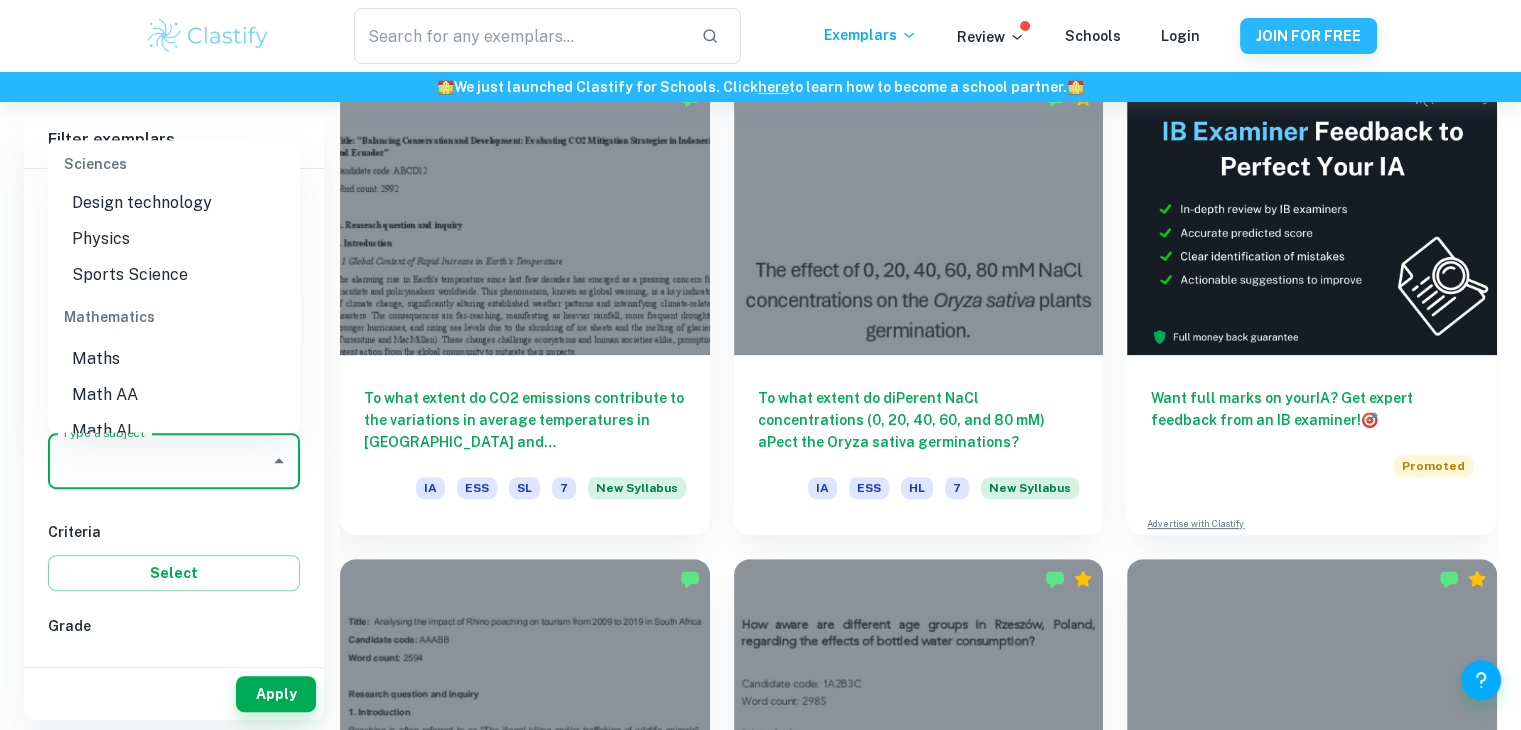 click on "Math AA" at bounding box center [174, 395] 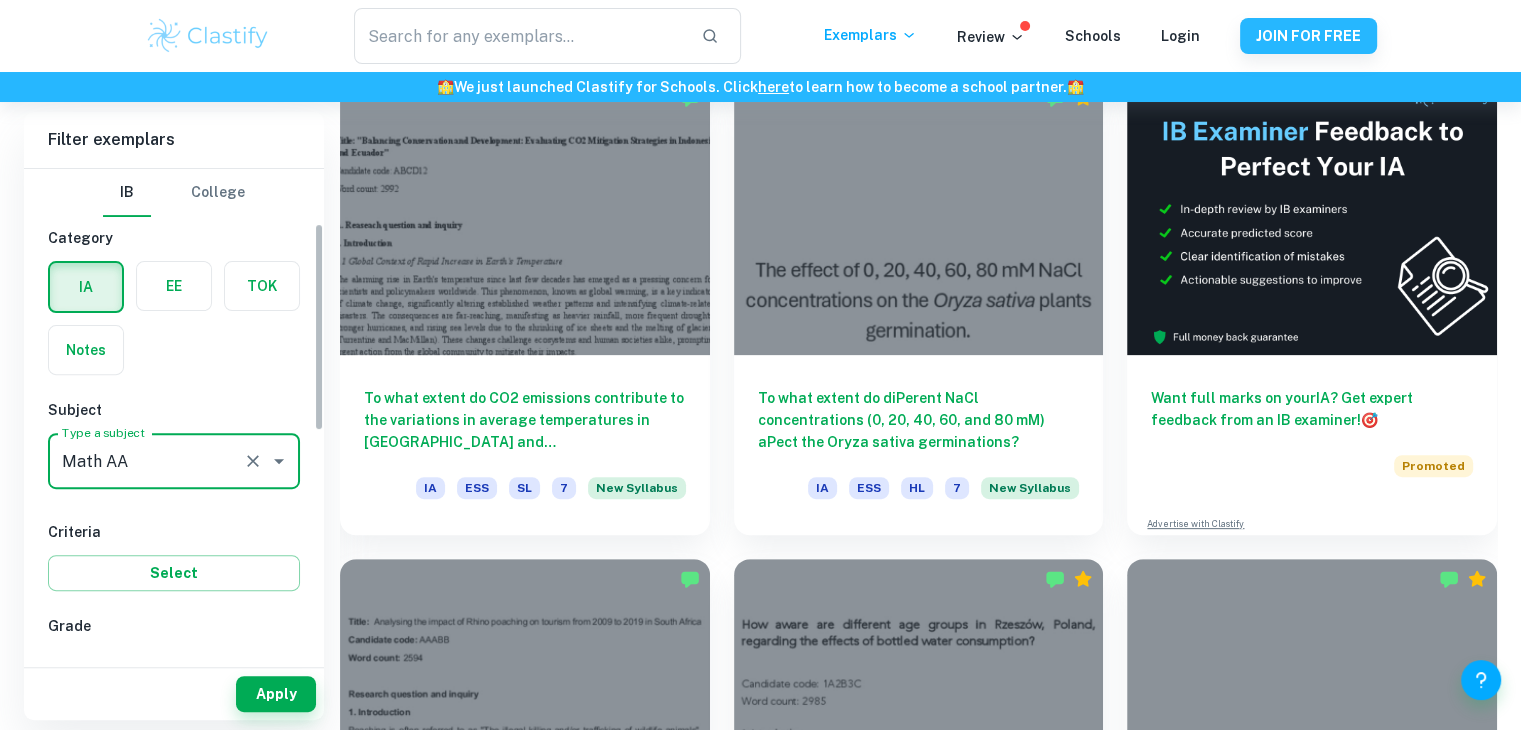 scroll, scrollTop: 664, scrollLeft: 0, axis: vertical 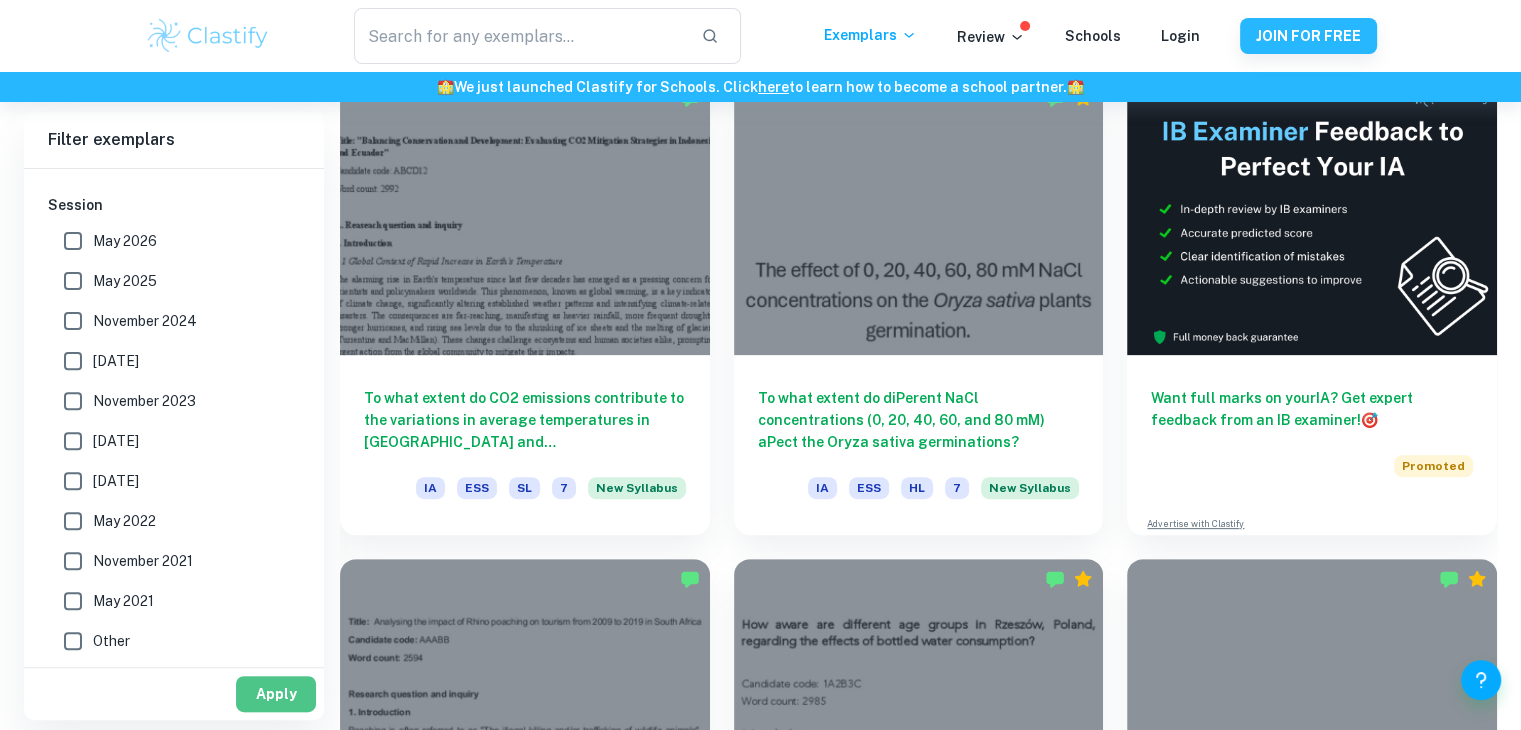 click on "Apply" at bounding box center (276, 694) 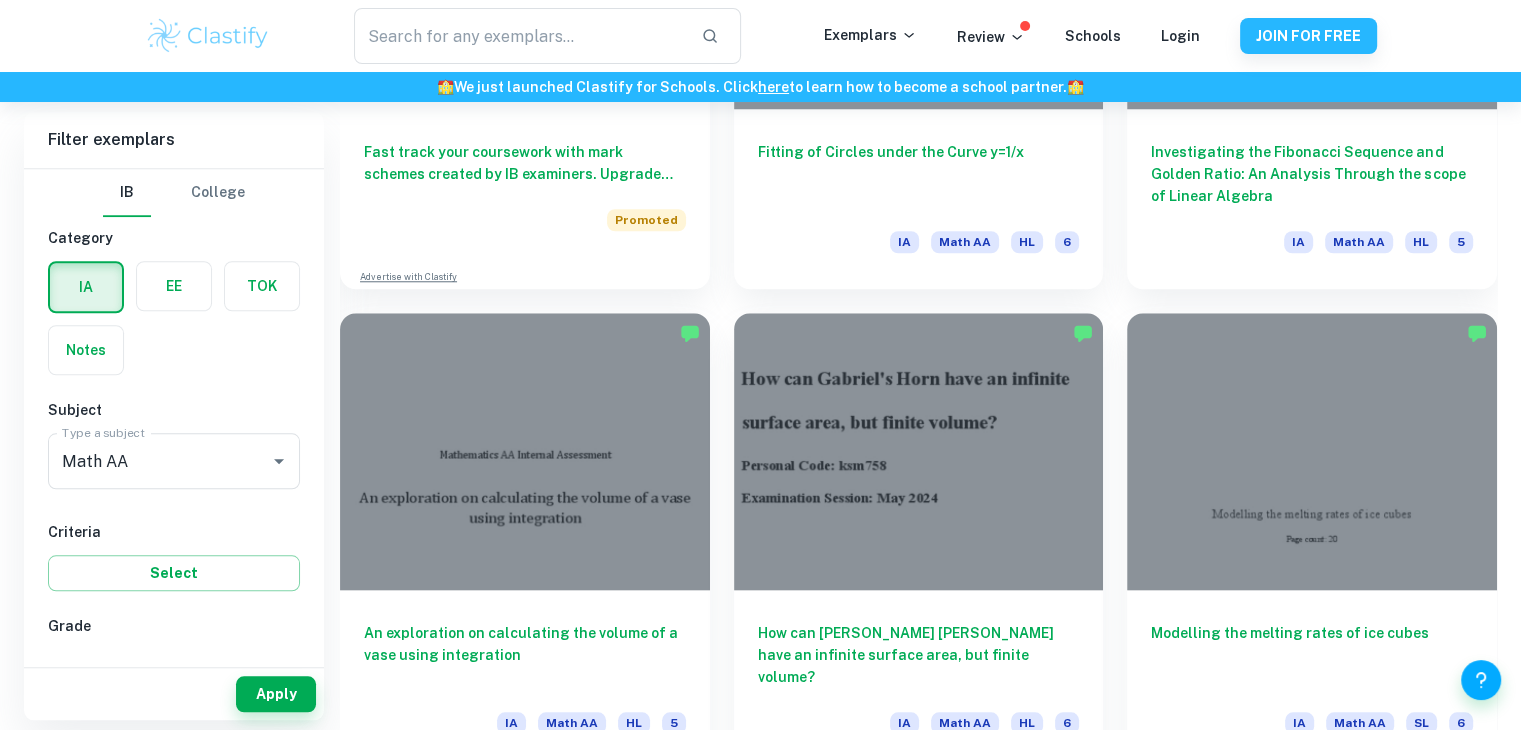 scroll, scrollTop: 1831, scrollLeft: 0, axis: vertical 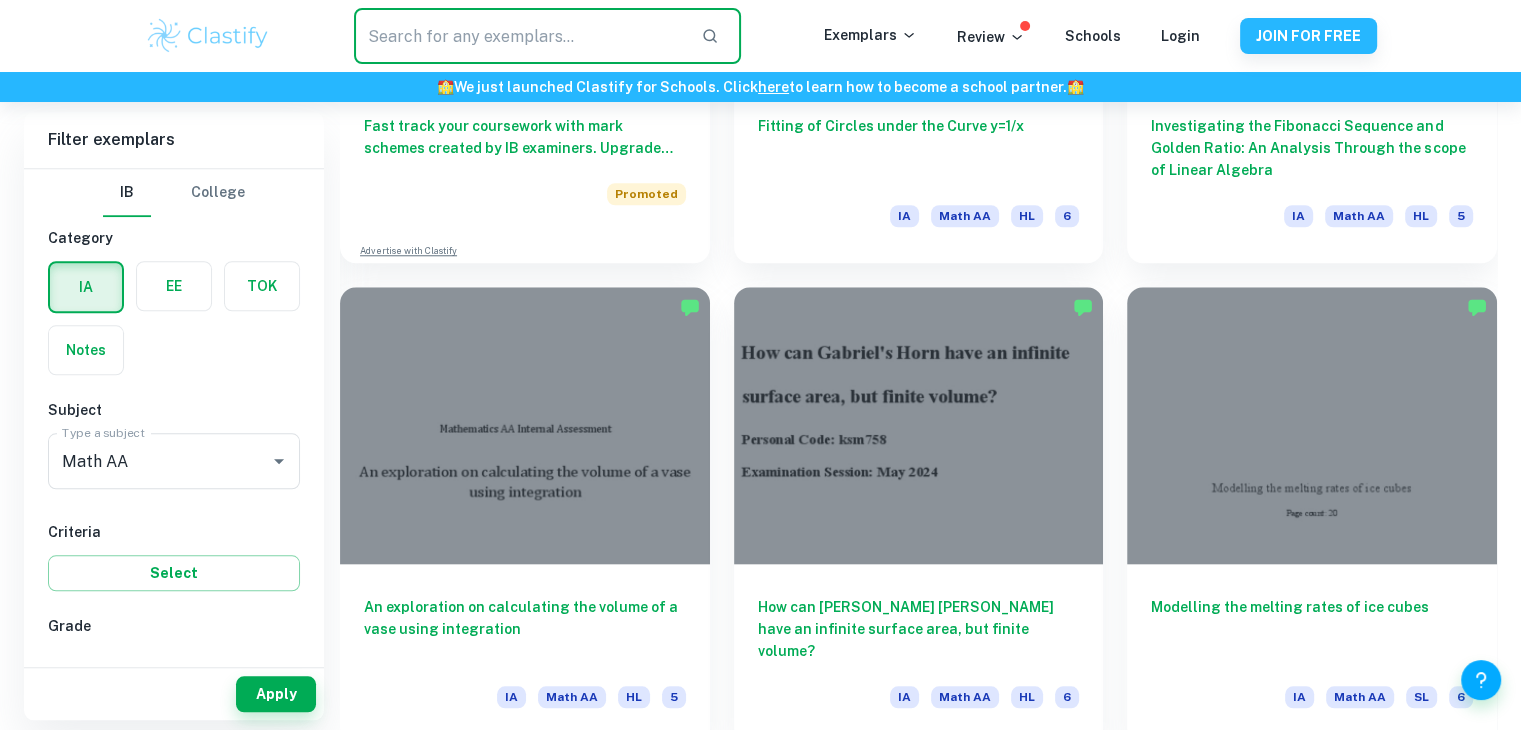 click at bounding box center (519, 36) 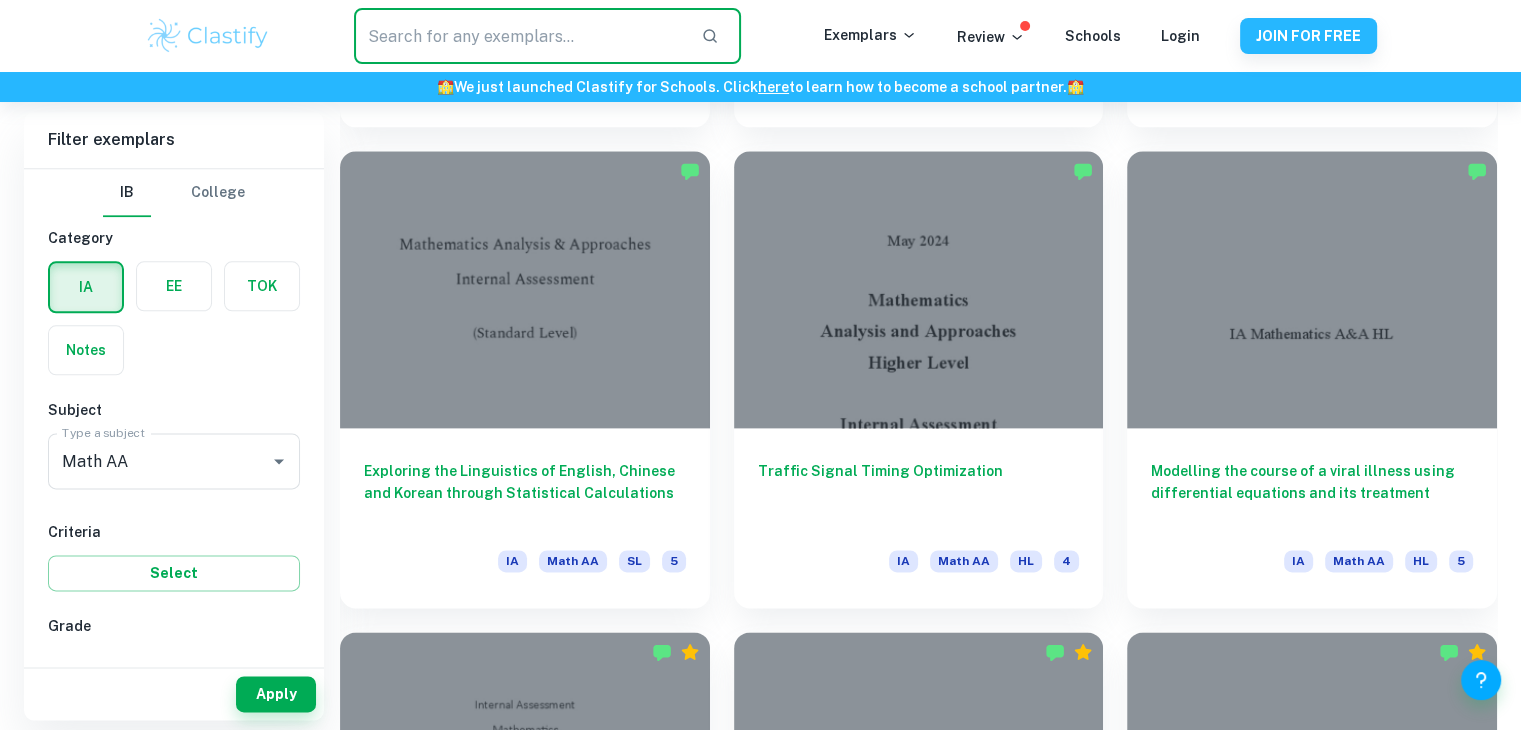 scroll, scrollTop: 2447, scrollLeft: 0, axis: vertical 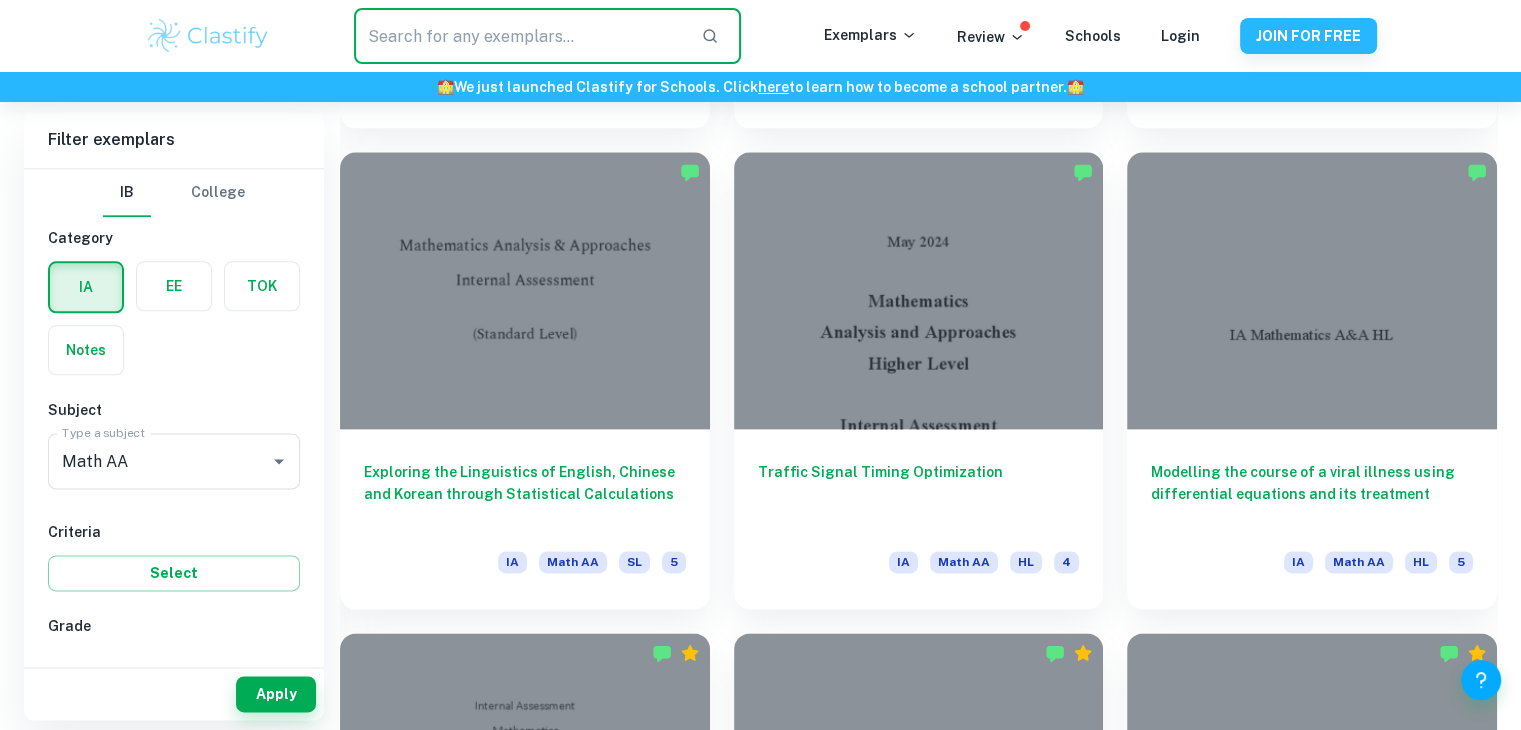 type on "g" 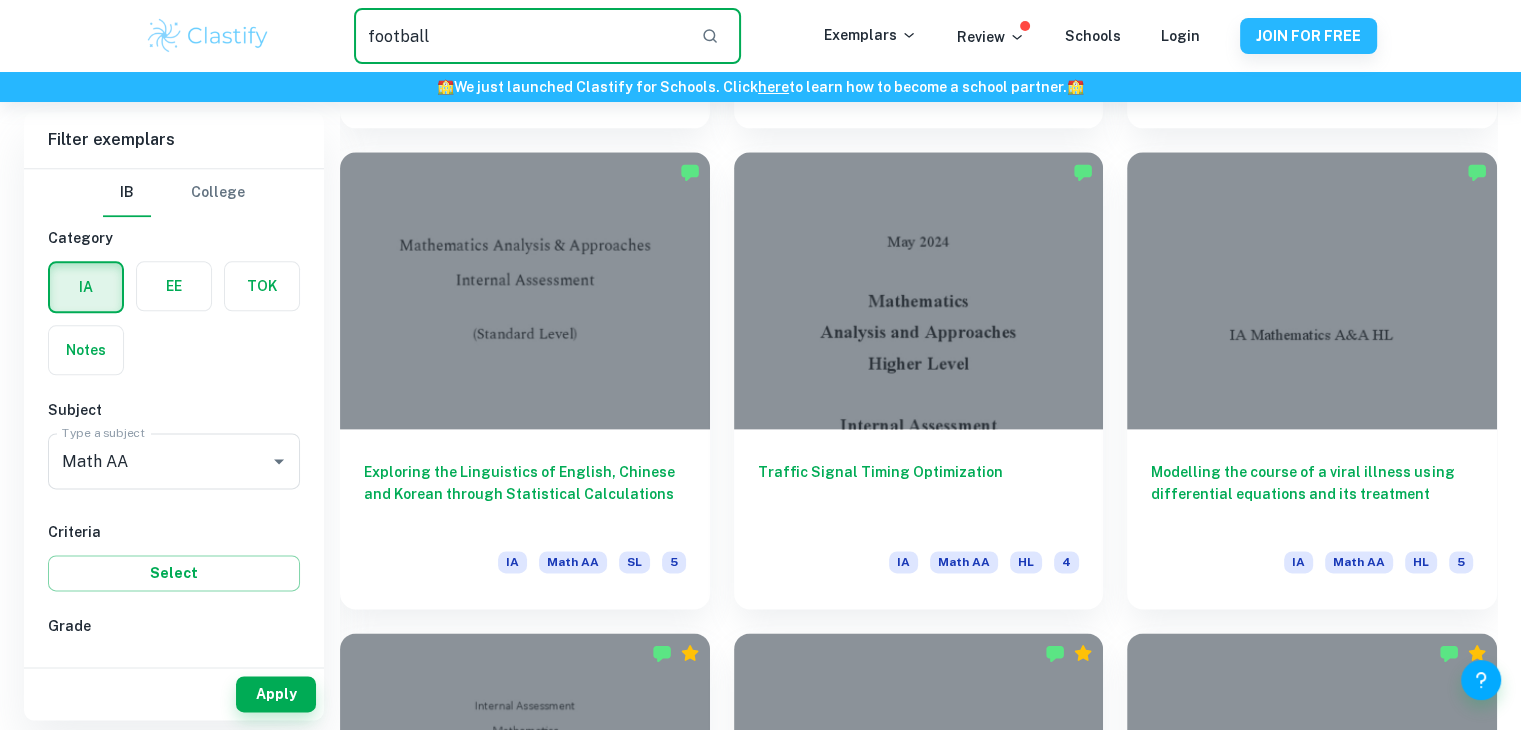 type on "football" 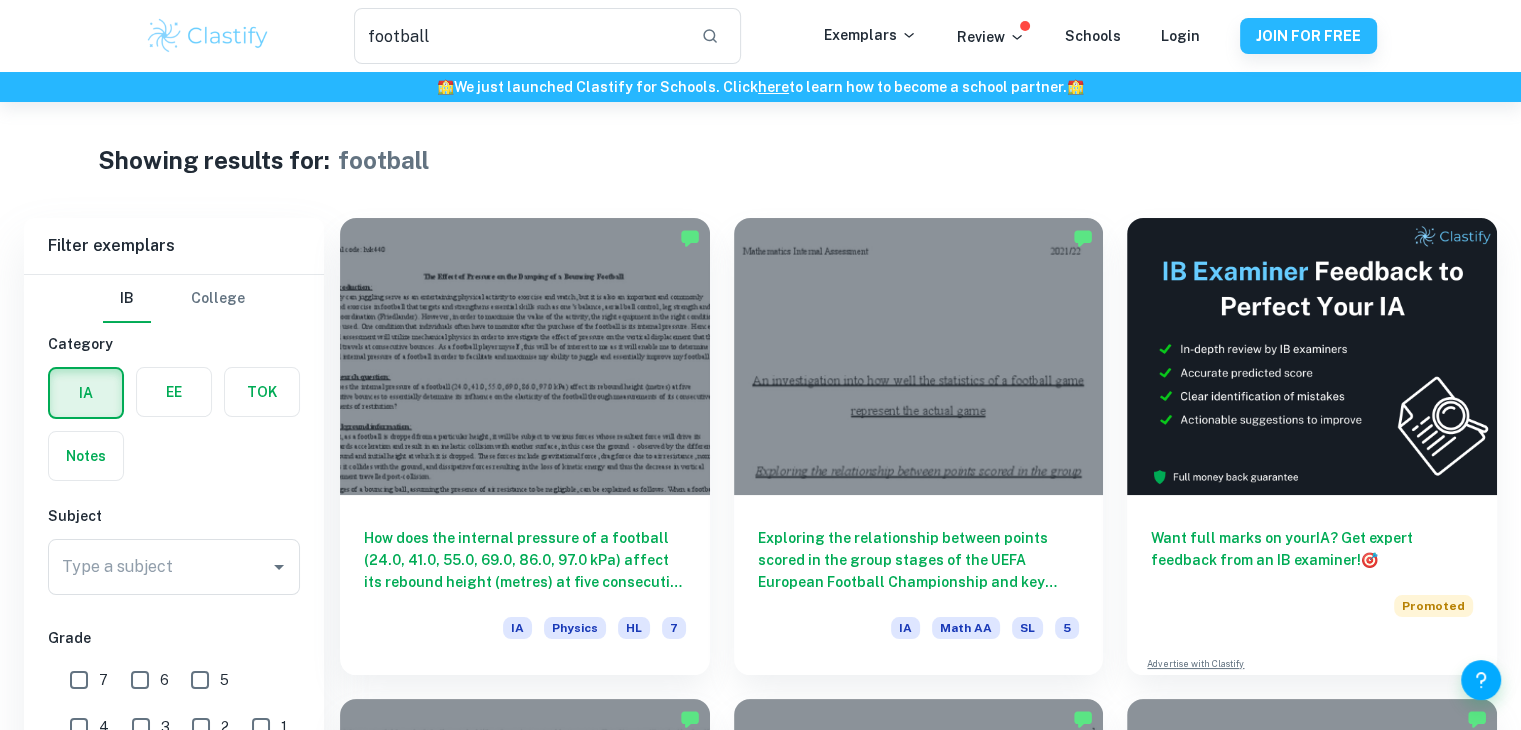 scroll, scrollTop: 128, scrollLeft: 0, axis: vertical 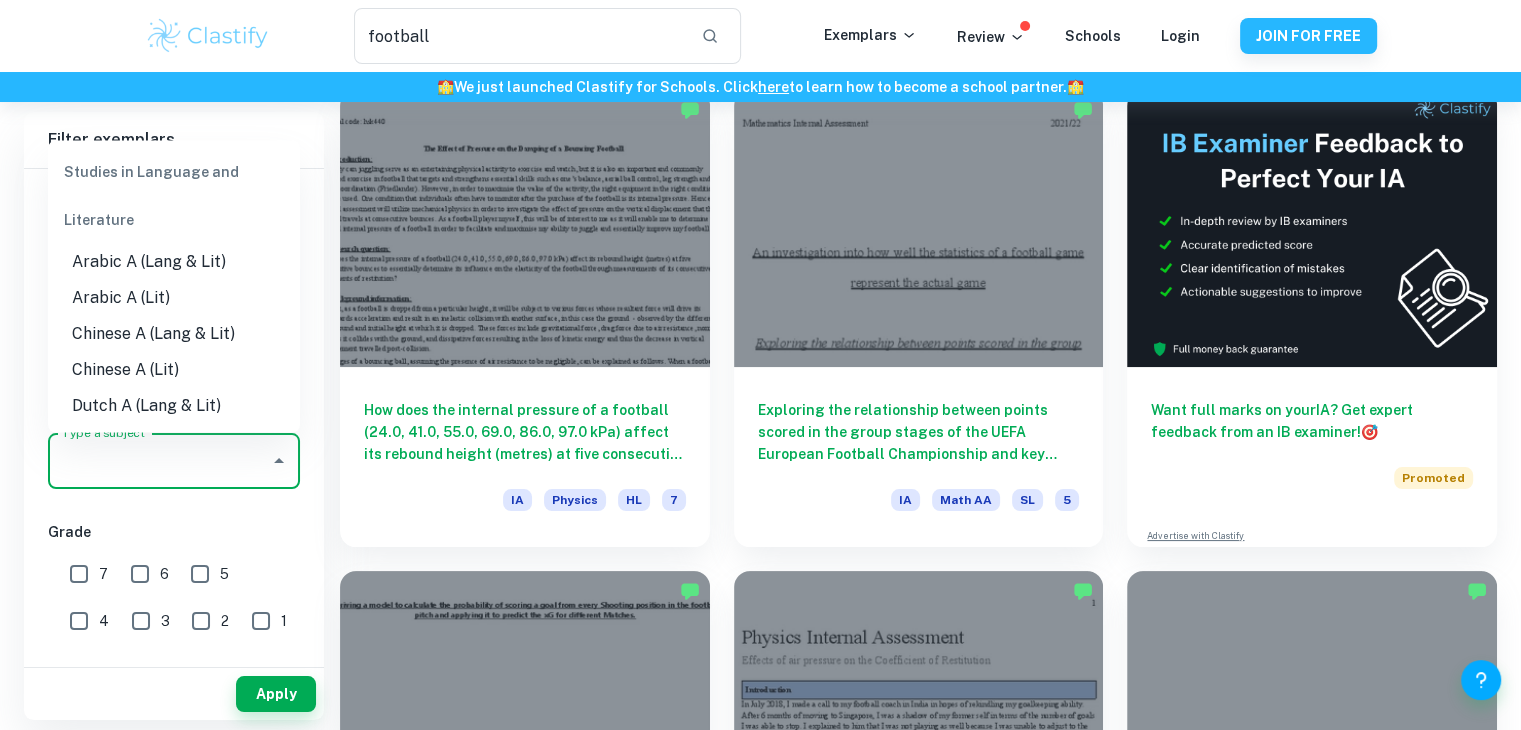 click on "Type a subject" at bounding box center (159, 461) 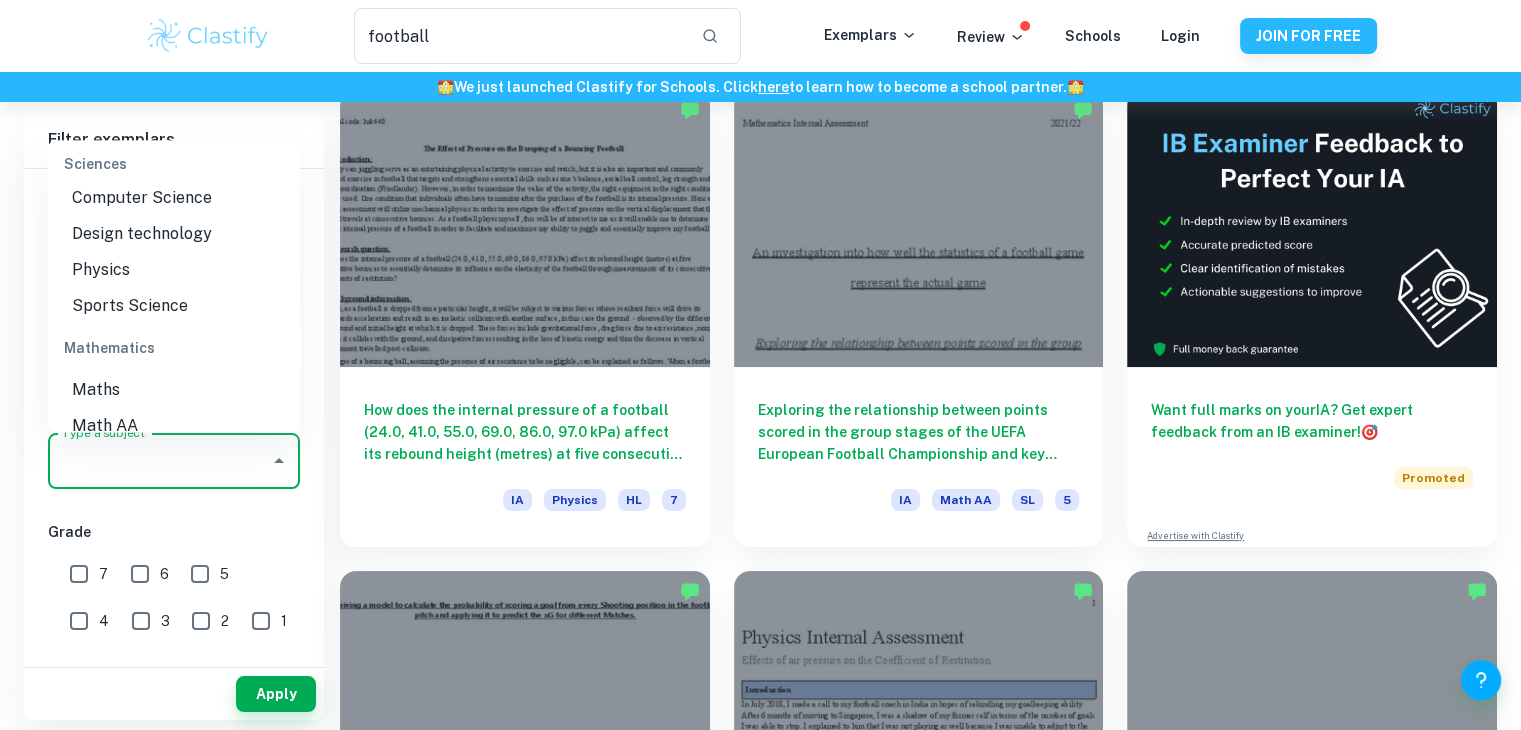 scroll, scrollTop: 2784, scrollLeft: 0, axis: vertical 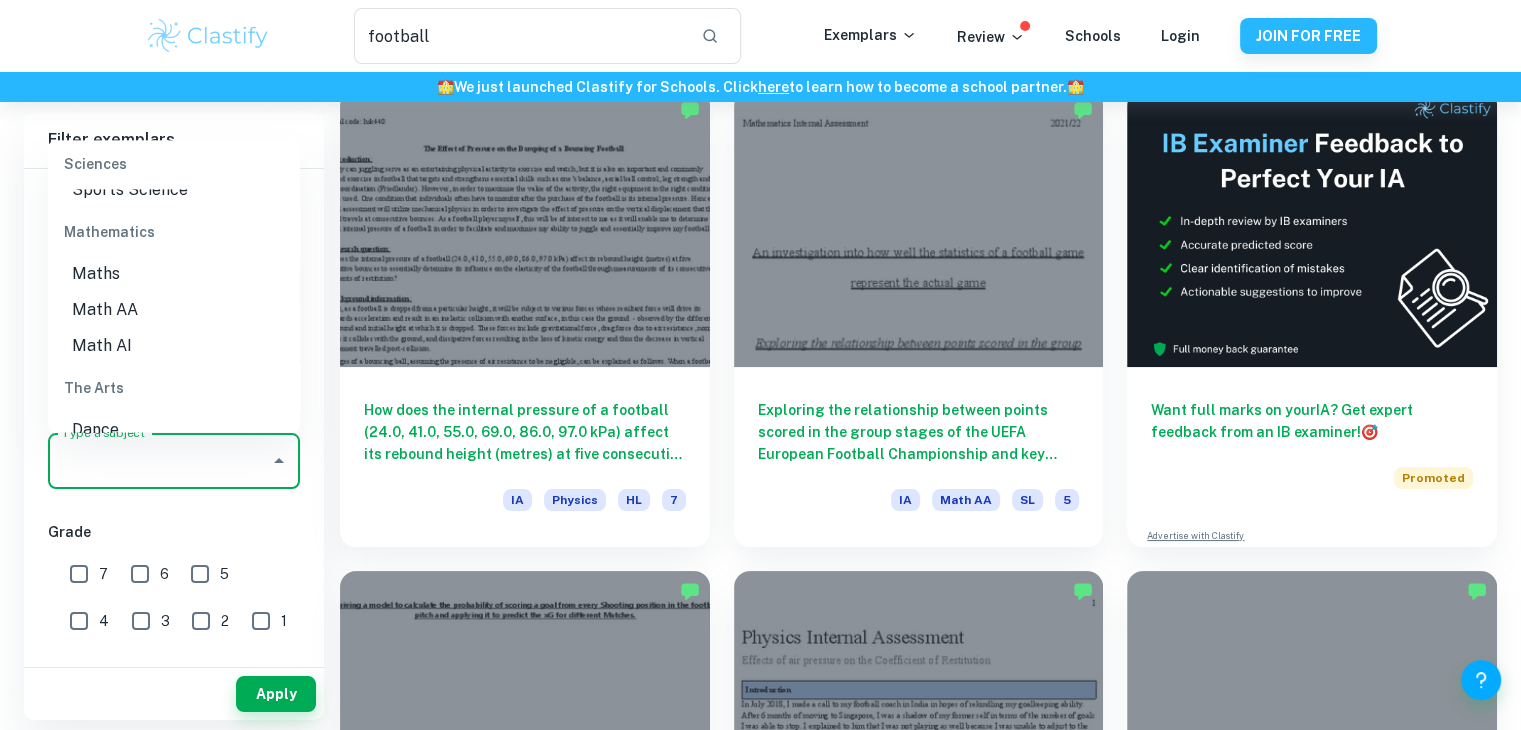 click on "Math AA" at bounding box center [174, 310] 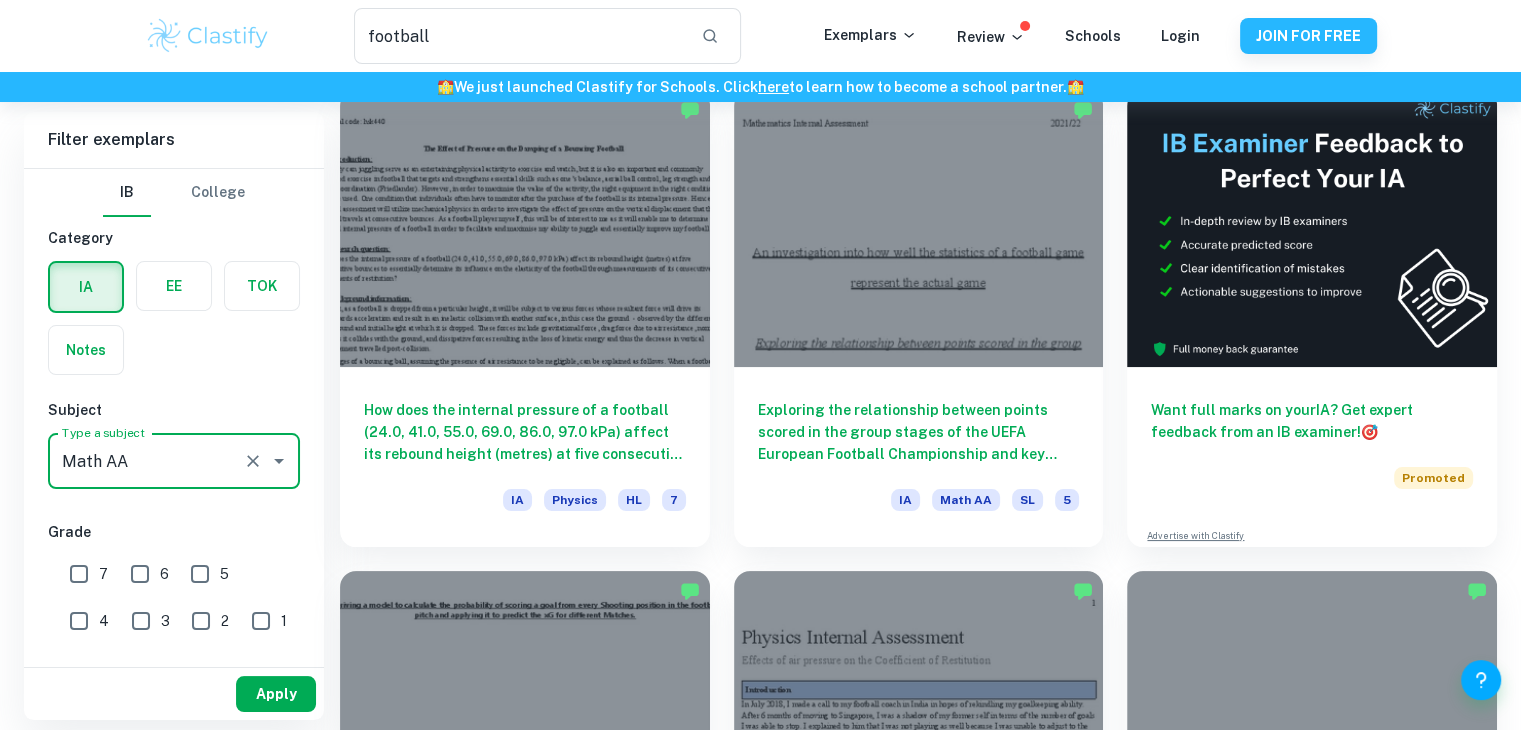 click on "Apply" at bounding box center (276, 694) 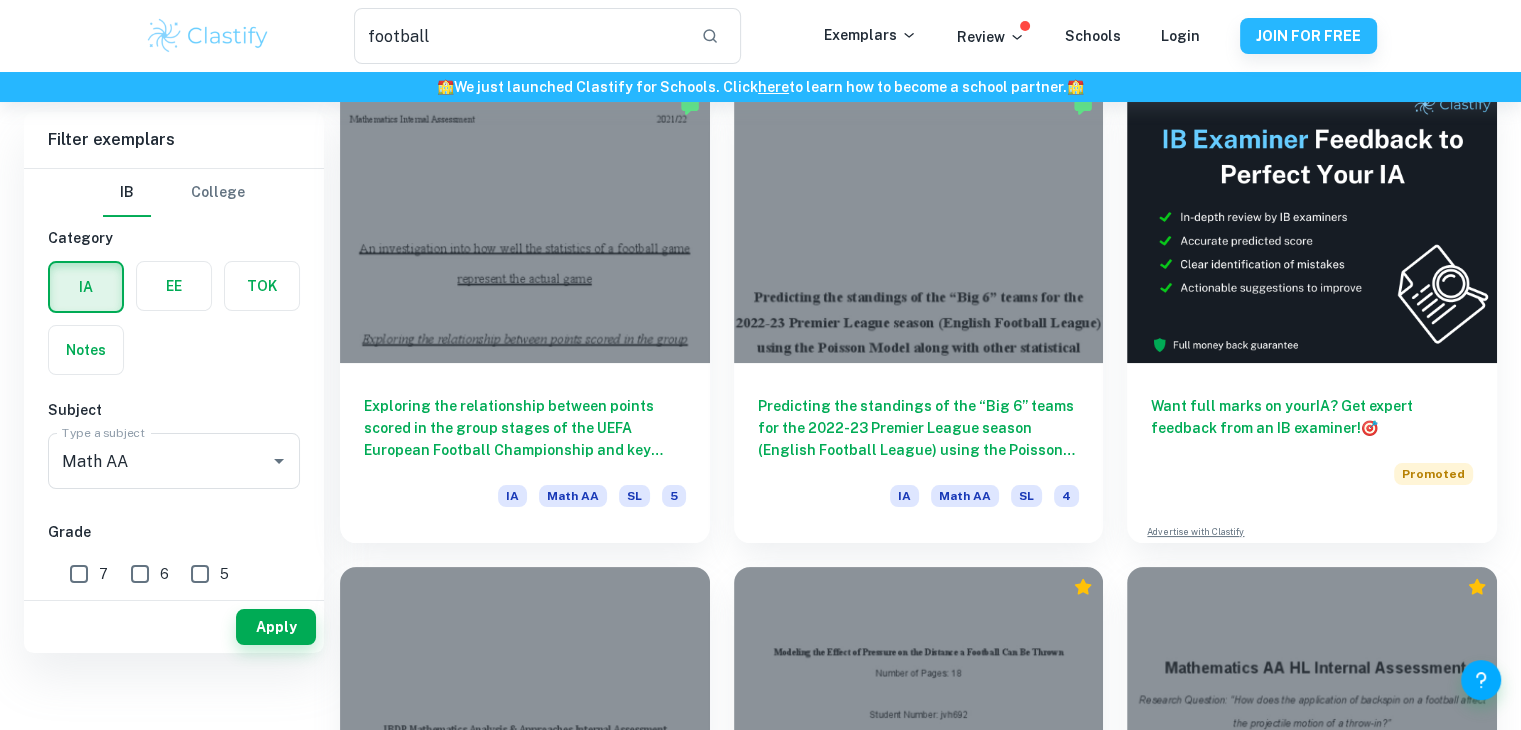 scroll, scrollTop: 0, scrollLeft: 0, axis: both 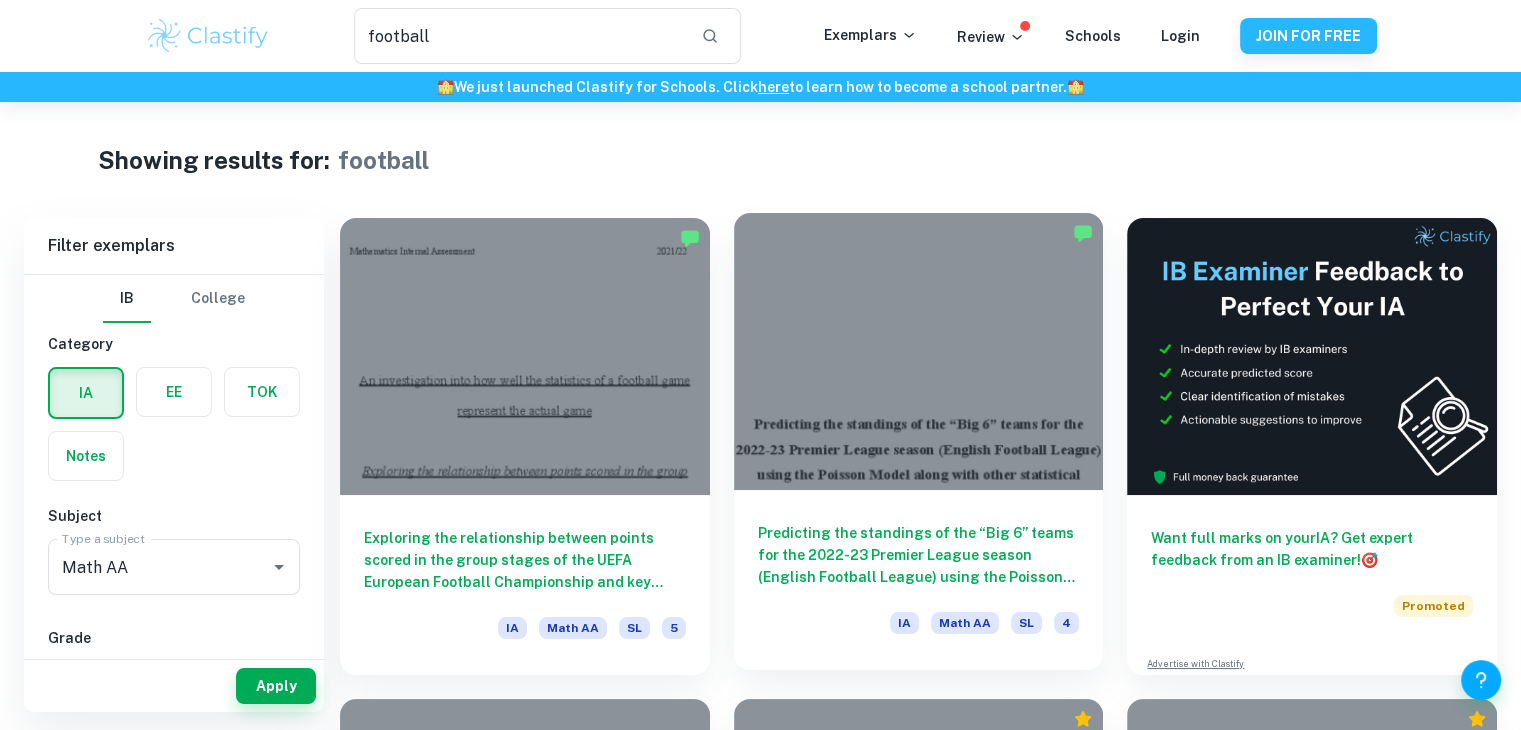 click on "Predicting the standings of the “Big 6” teams for the 2022-23 Premier League season (English Football League) using the Poisson Model along with other statistical methods" at bounding box center (919, 555) 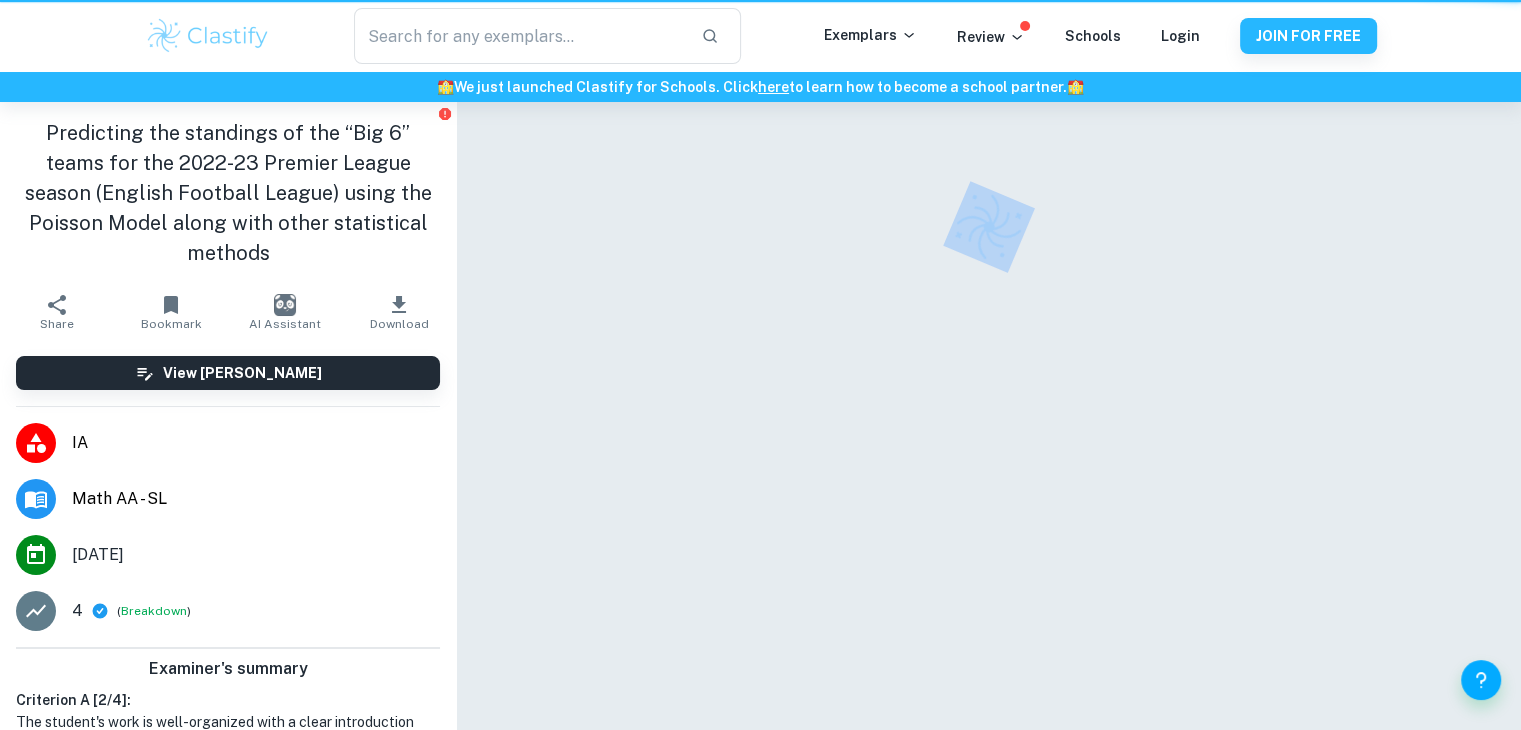click at bounding box center [988, 445] 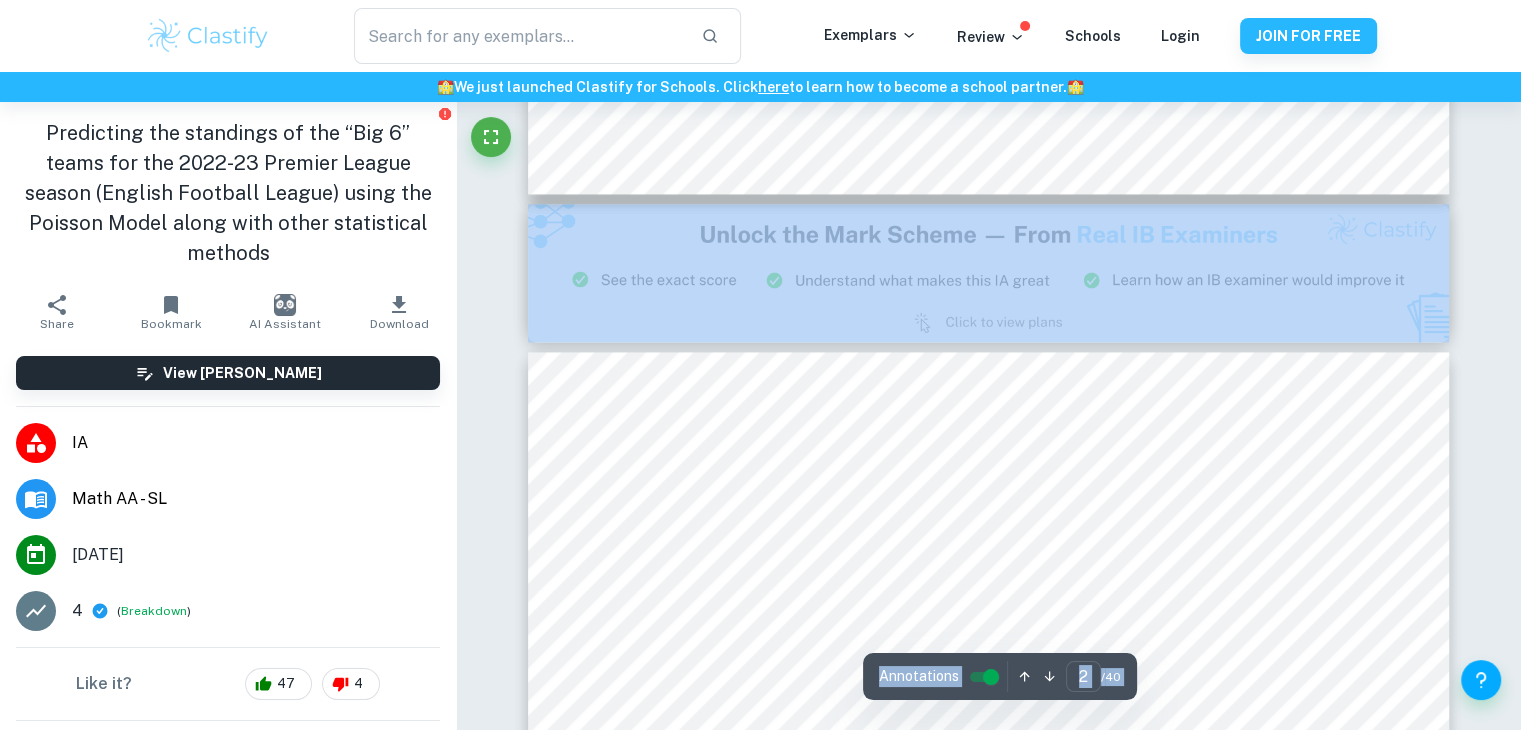 type on "3" 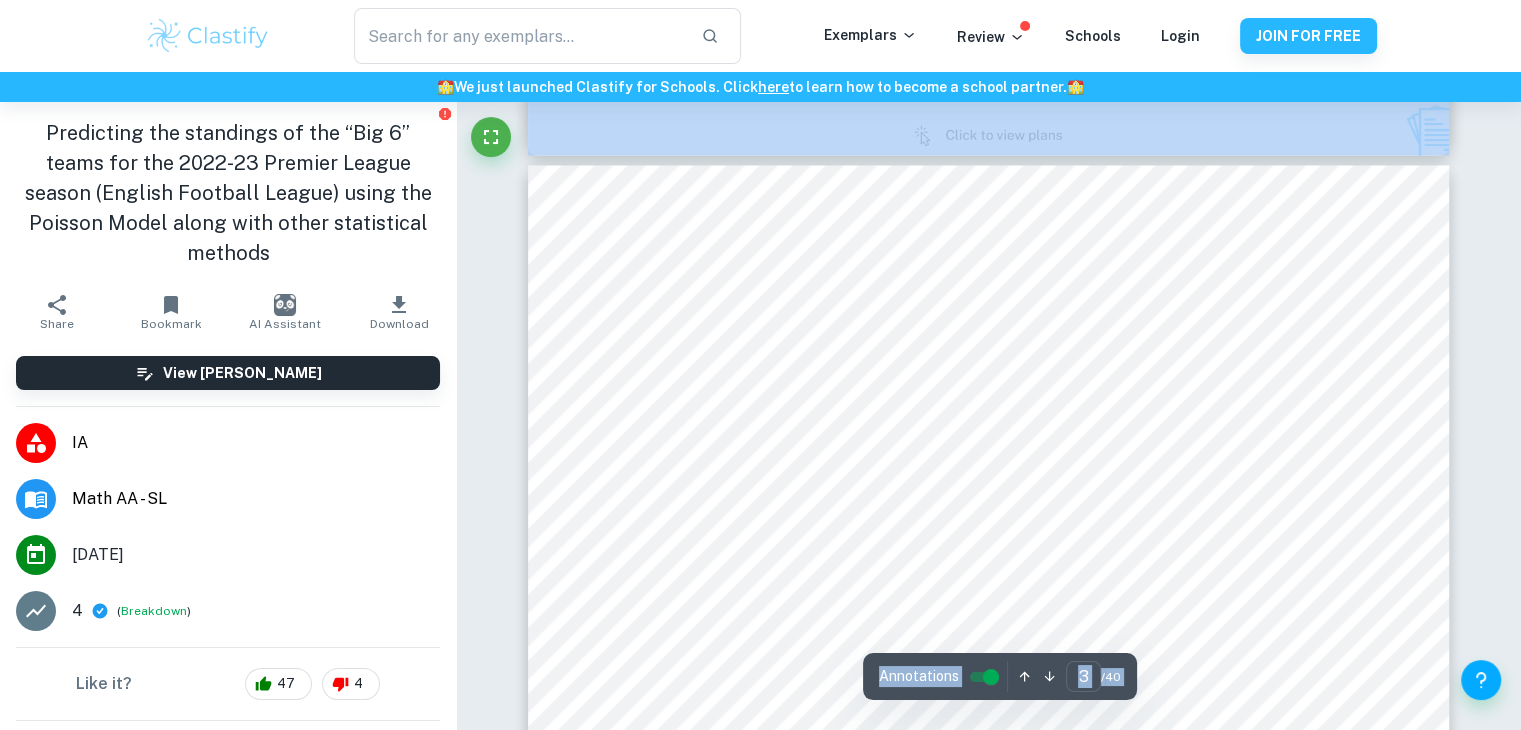 scroll, scrollTop: 2908, scrollLeft: 0, axis: vertical 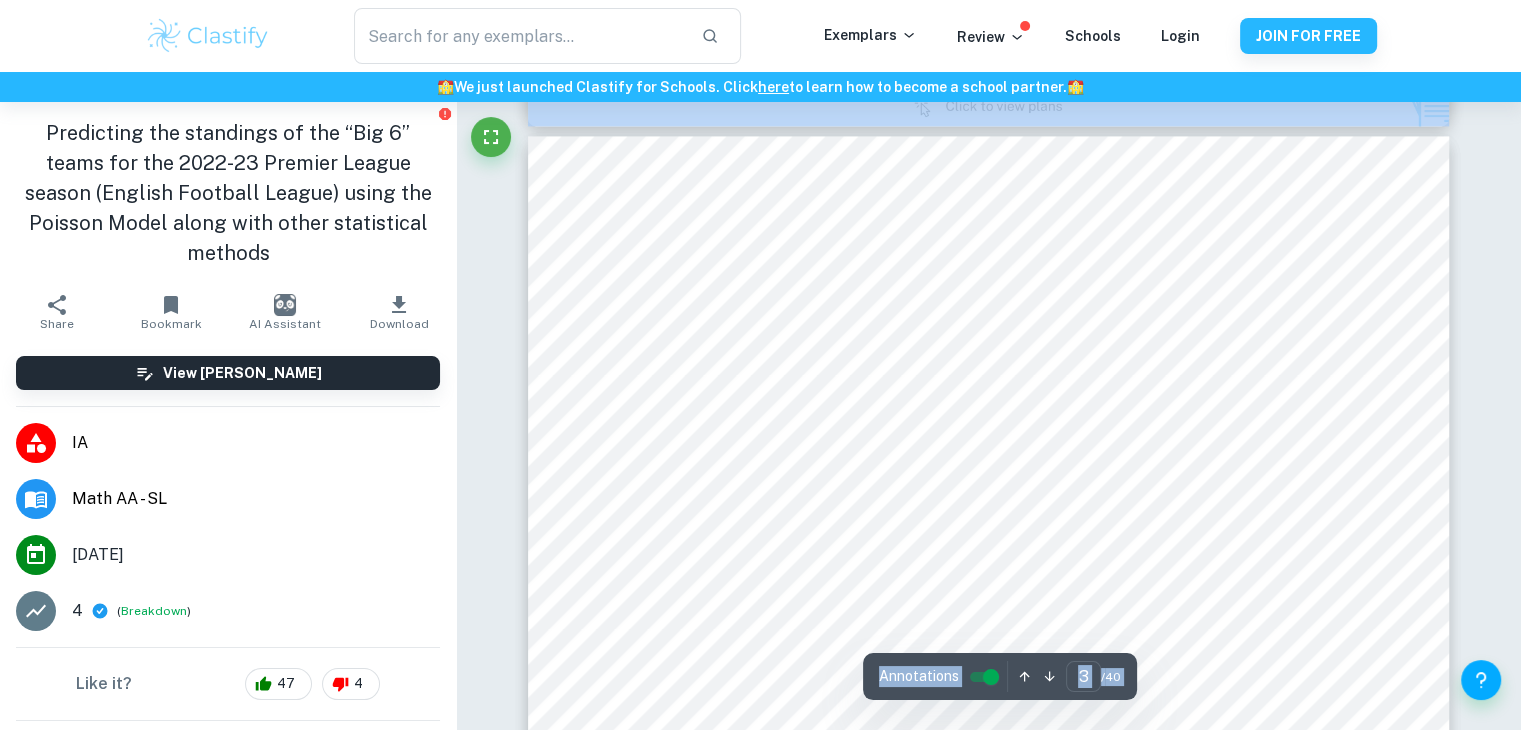 click on "Annotations" at bounding box center (919, 676) 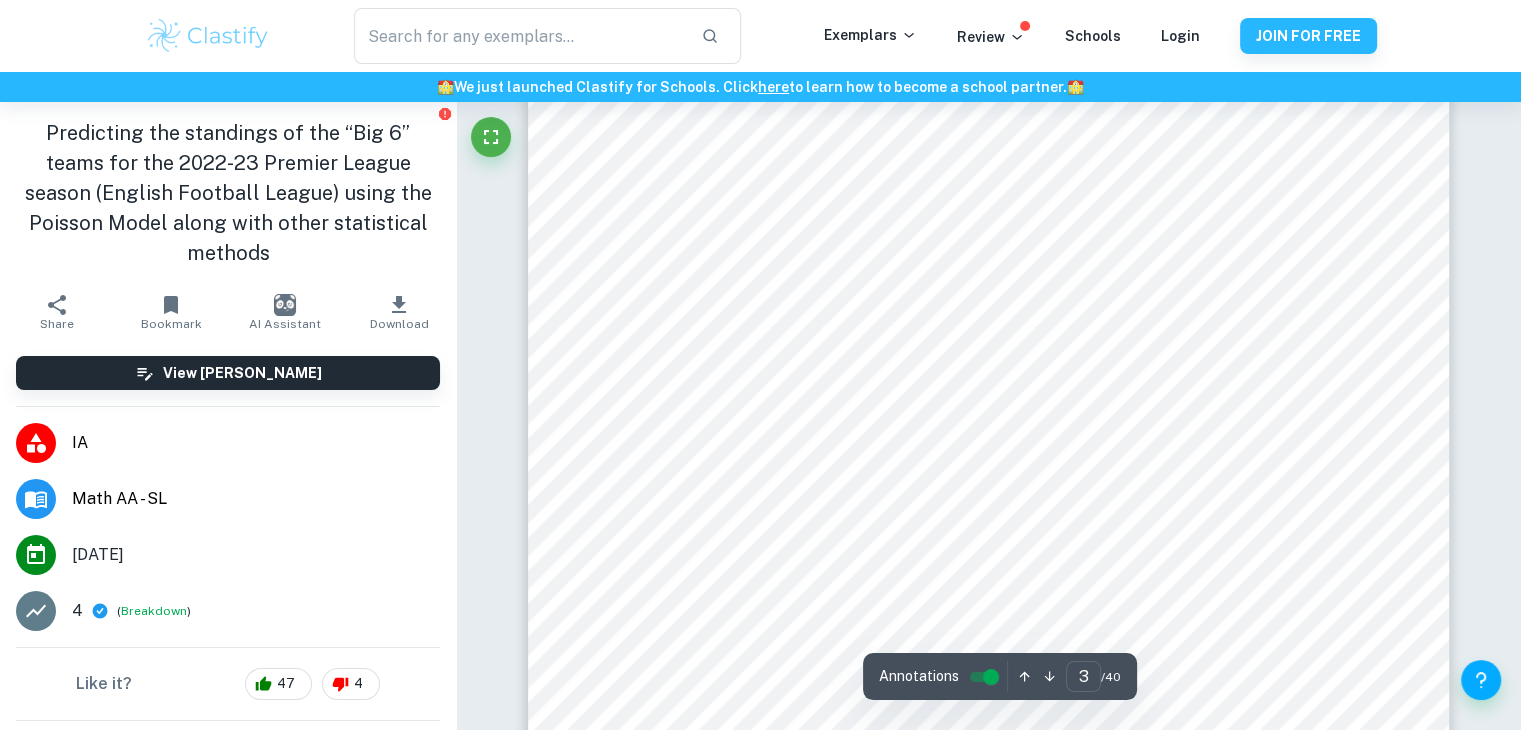 scroll, scrollTop: 3464, scrollLeft: 0, axis: vertical 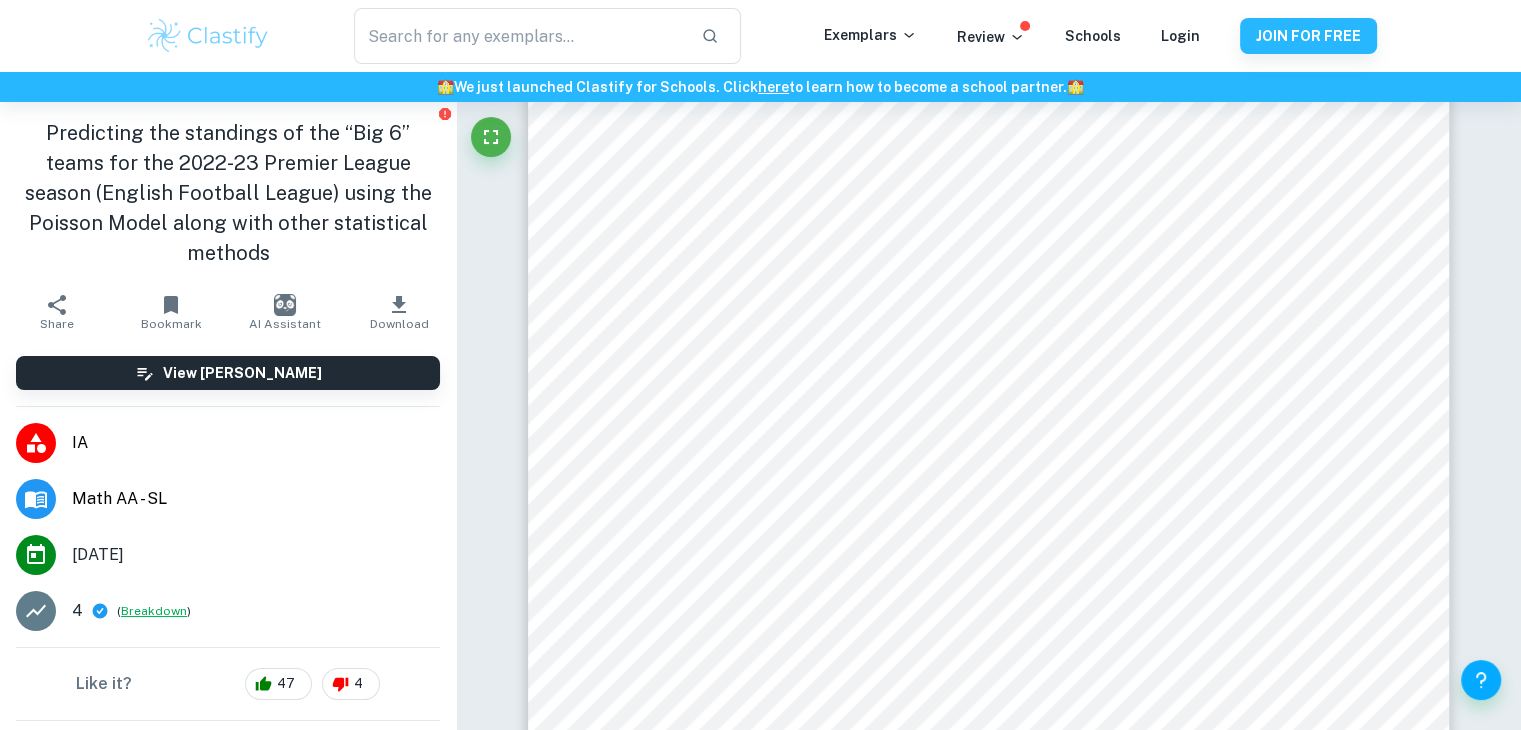 click on "Breakdown" at bounding box center [154, 611] 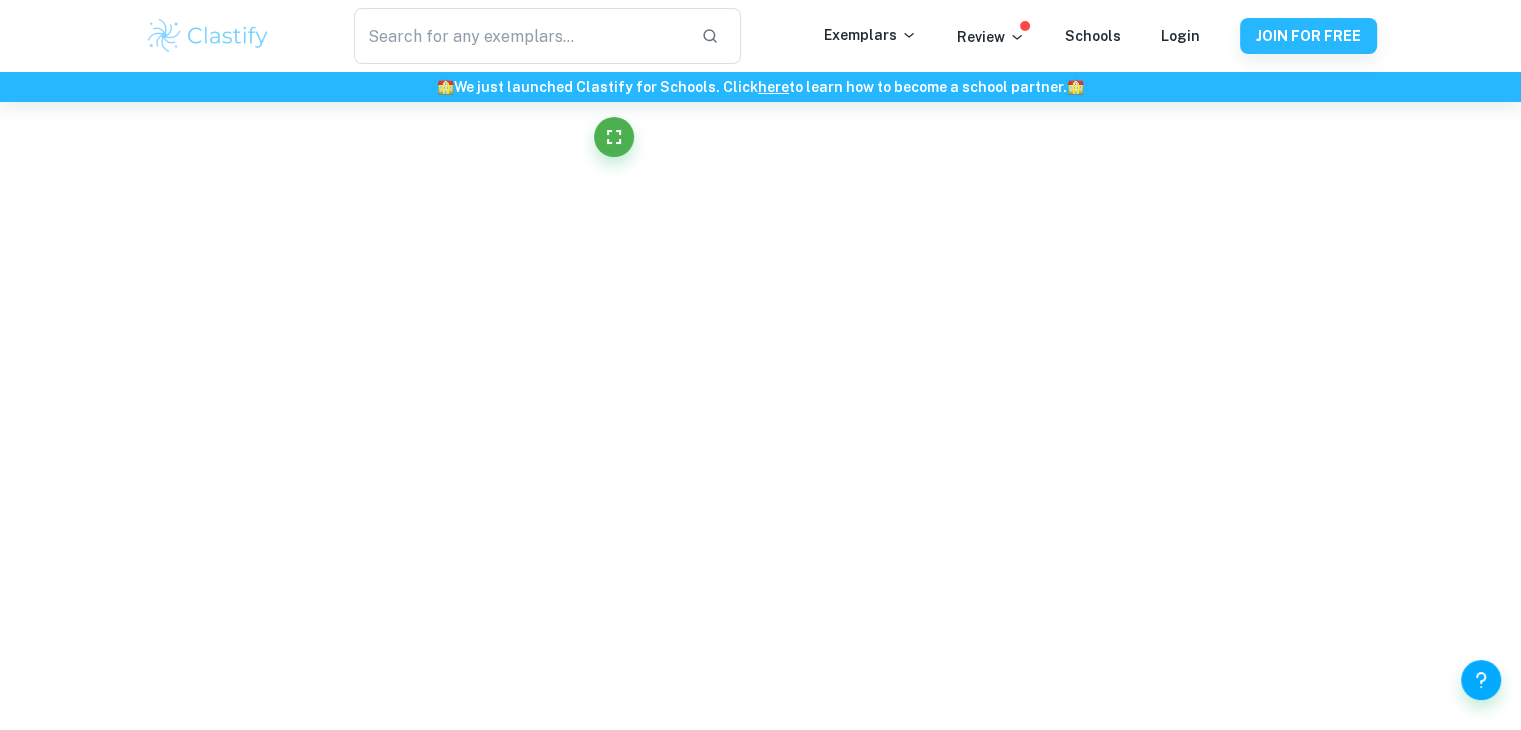 scroll, scrollTop: 3303, scrollLeft: 0, axis: vertical 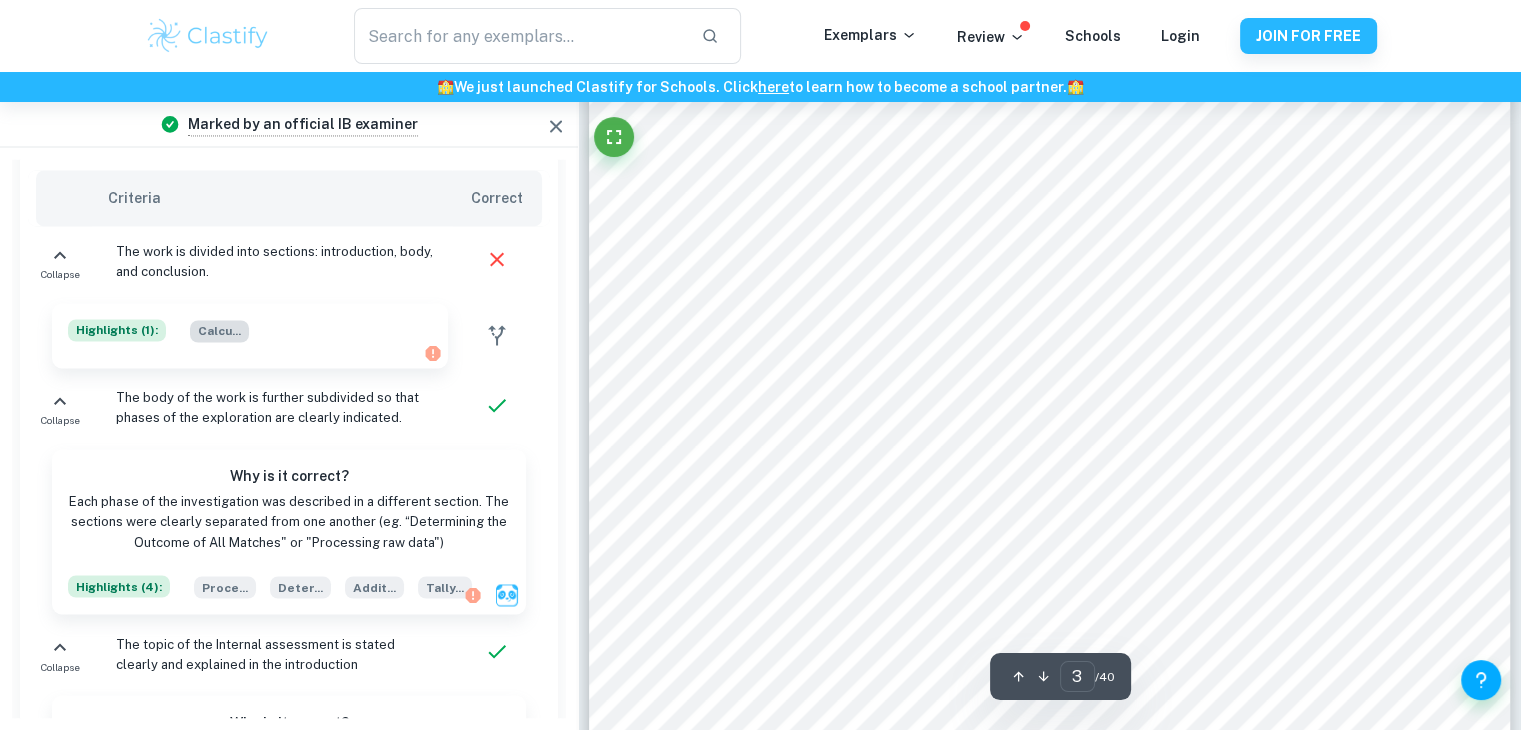 click on "Calcu ..." at bounding box center (219, 331) 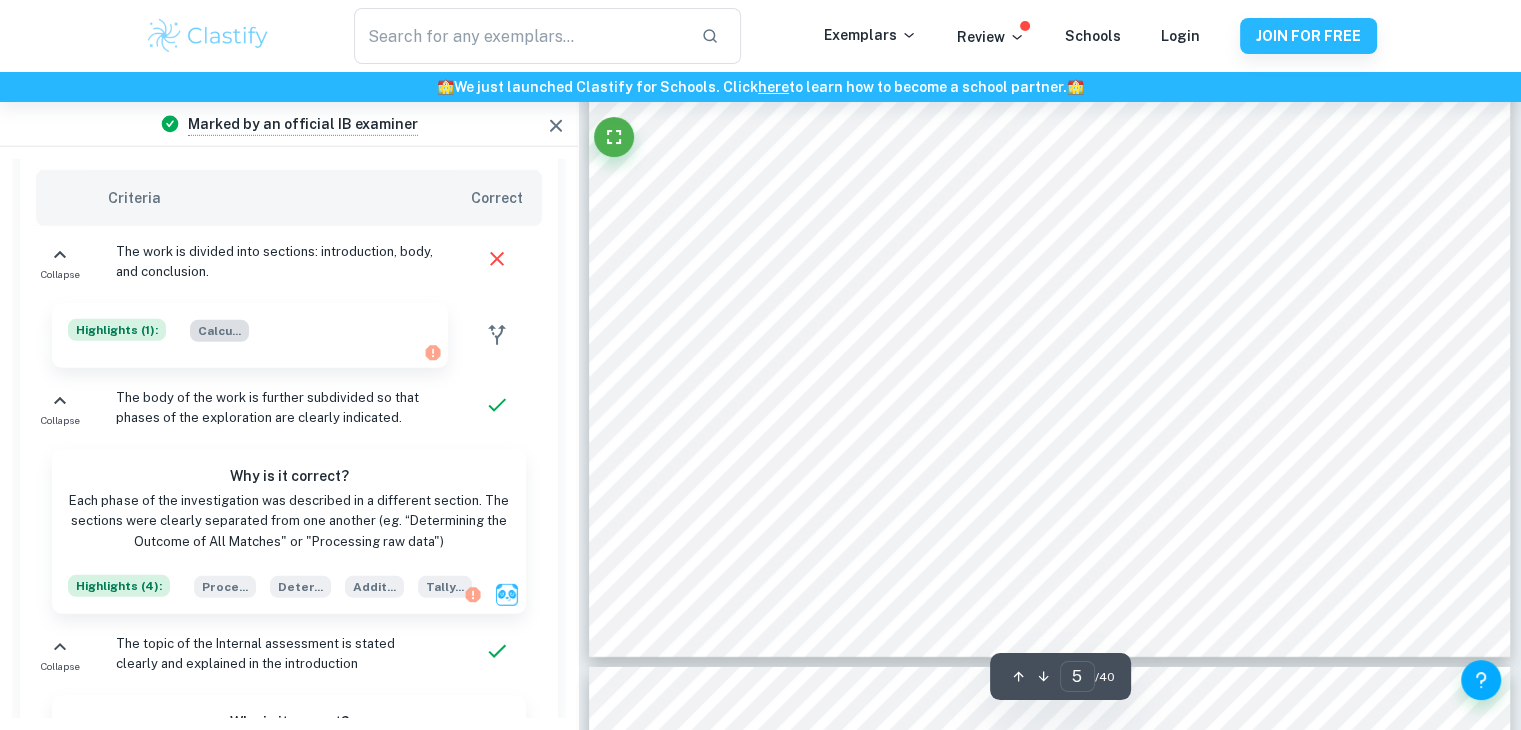 scroll, scrollTop: 6182, scrollLeft: 0, axis: vertical 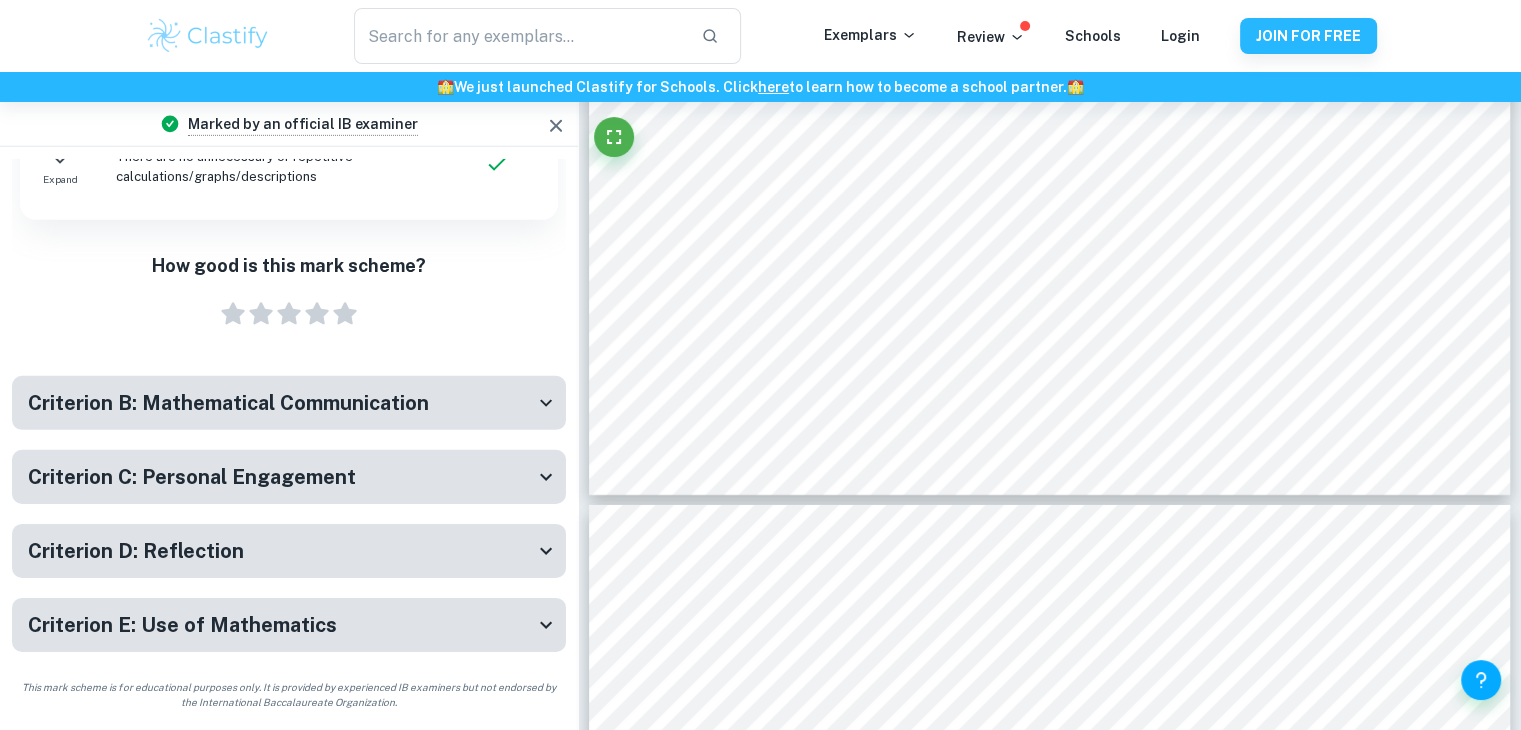 click on "Criterion B: Mathematical Communication" at bounding box center [228, 403] 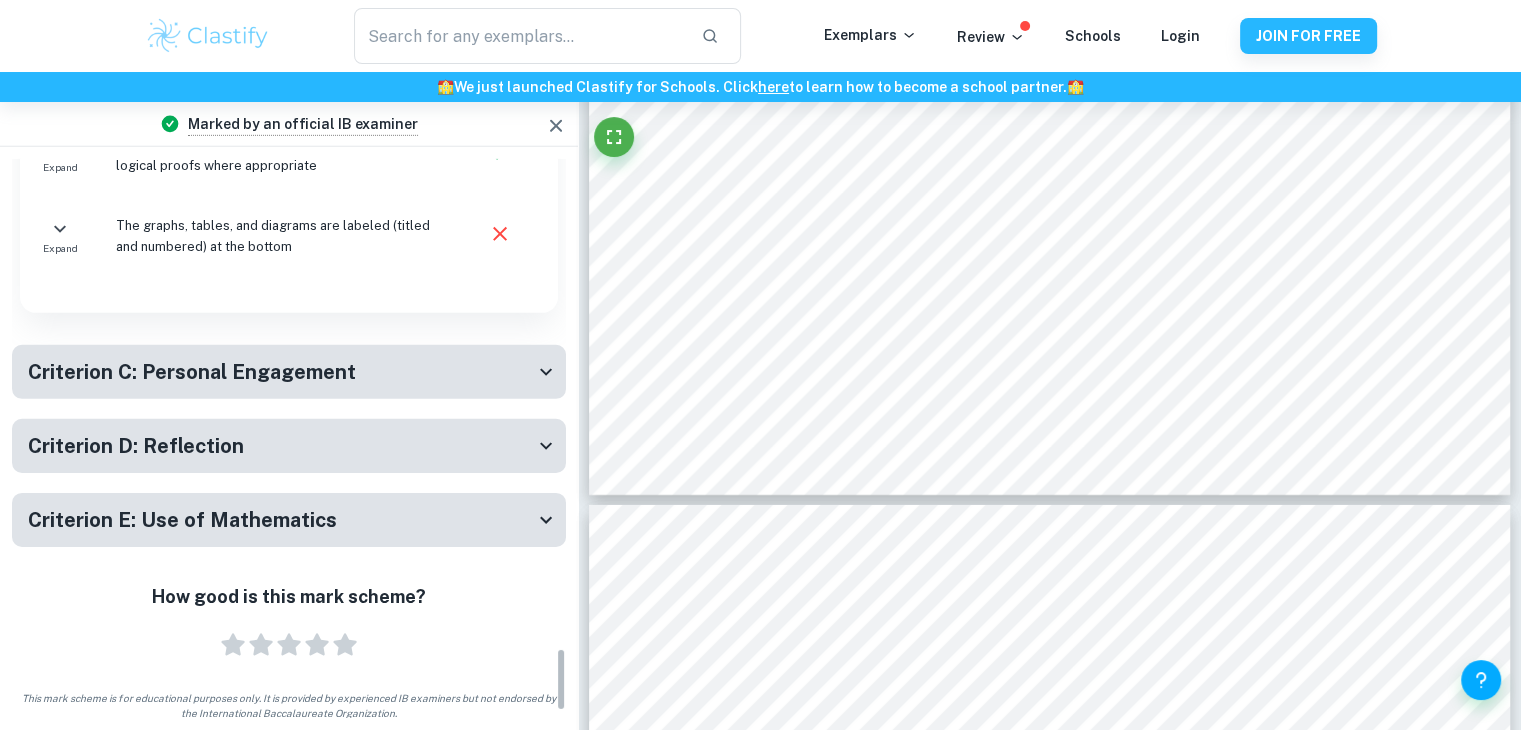 scroll, scrollTop: 4372, scrollLeft: 0, axis: vertical 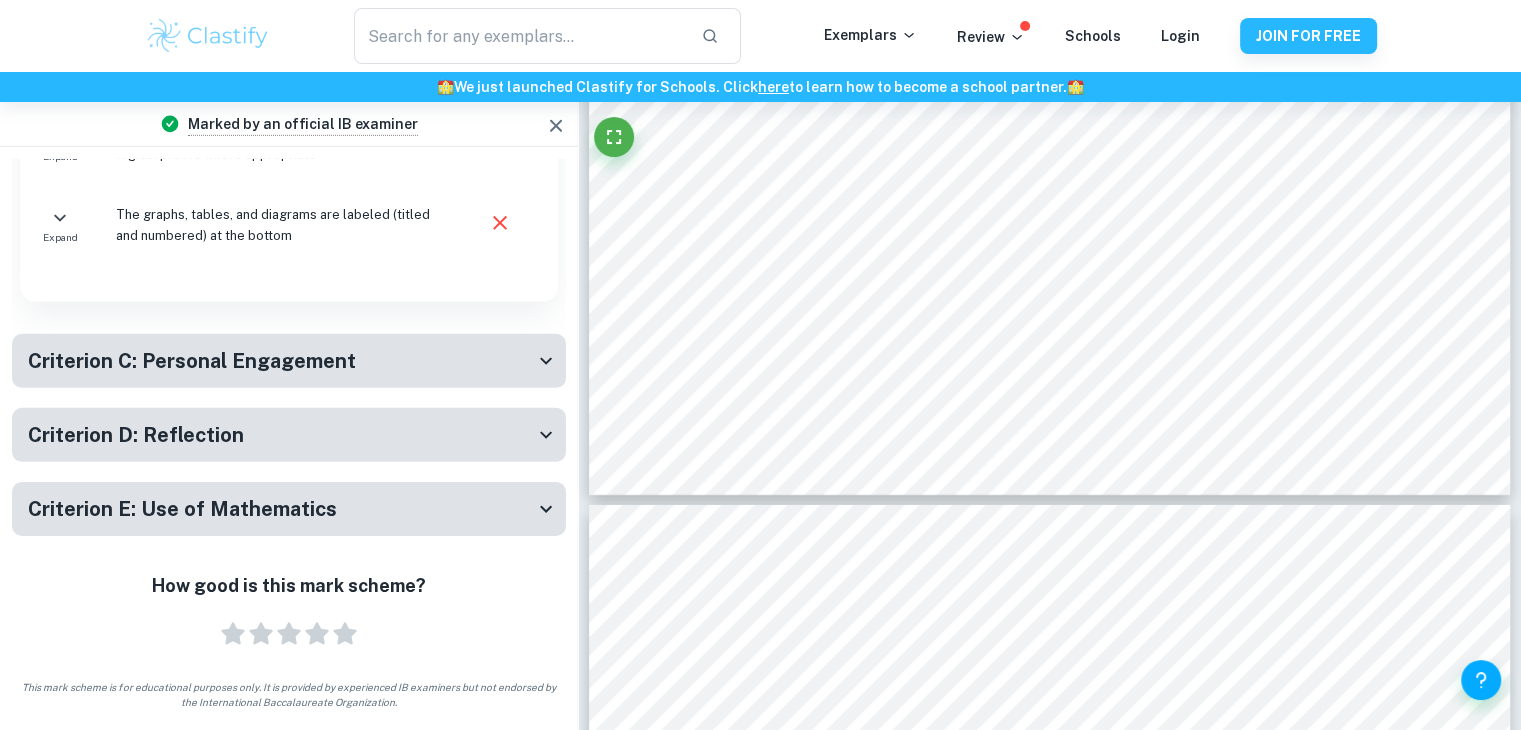 click on "Criterion E: Use of Mathematics" at bounding box center [281, 509] 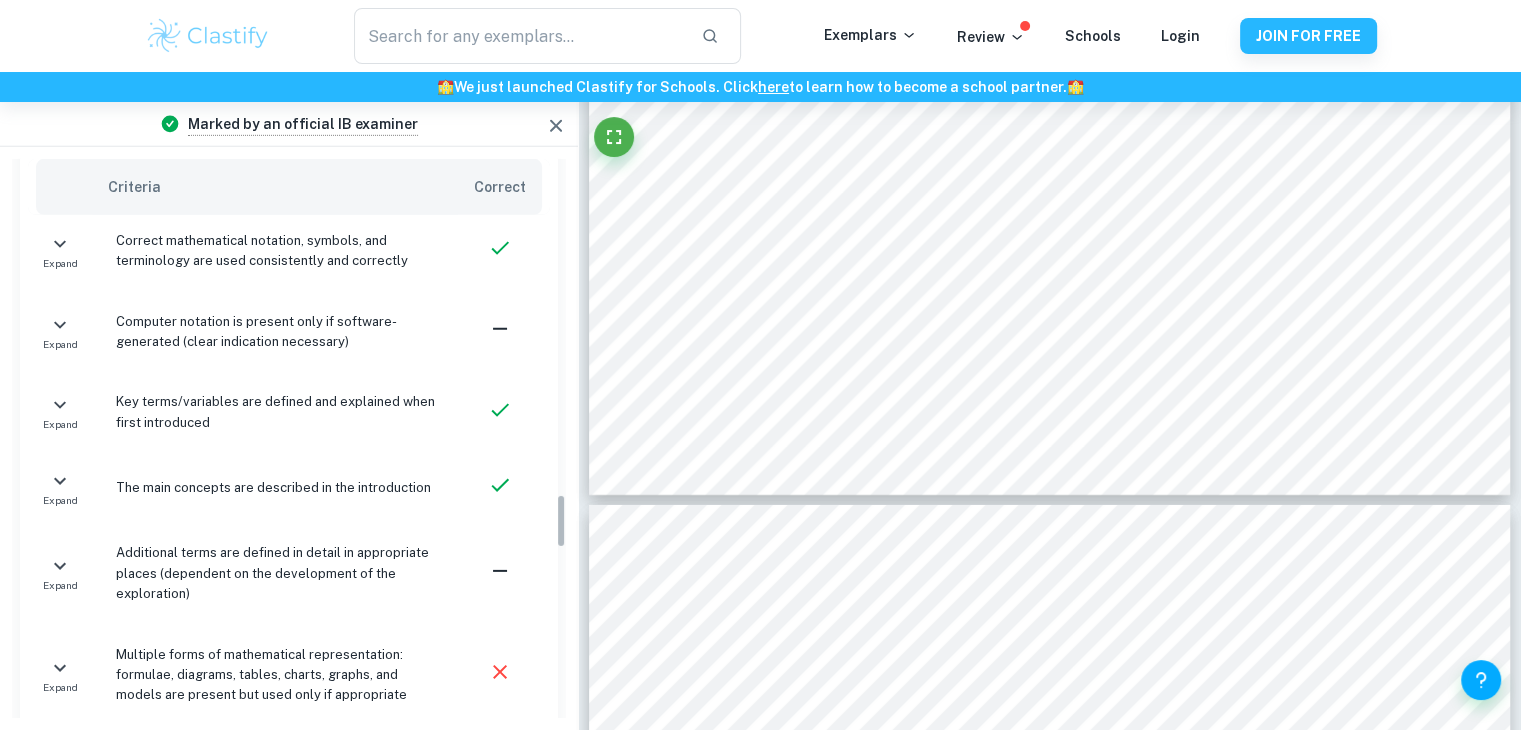 scroll, scrollTop: 3404, scrollLeft: 0, axis: vertical 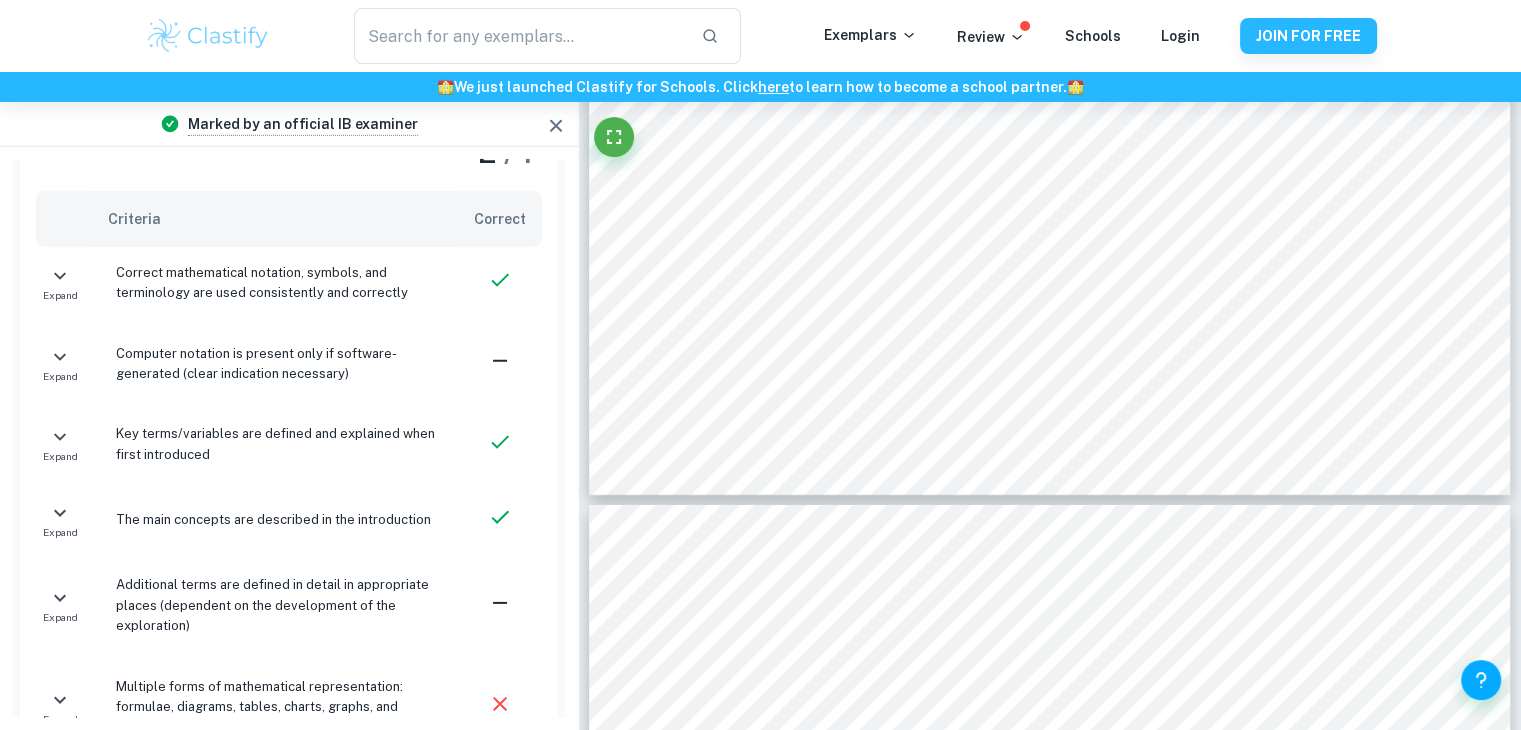 drag, startPoint x: 398, startPoint y: 282, endPoint x: 334, endPoint y: 223, distance: 87.04597 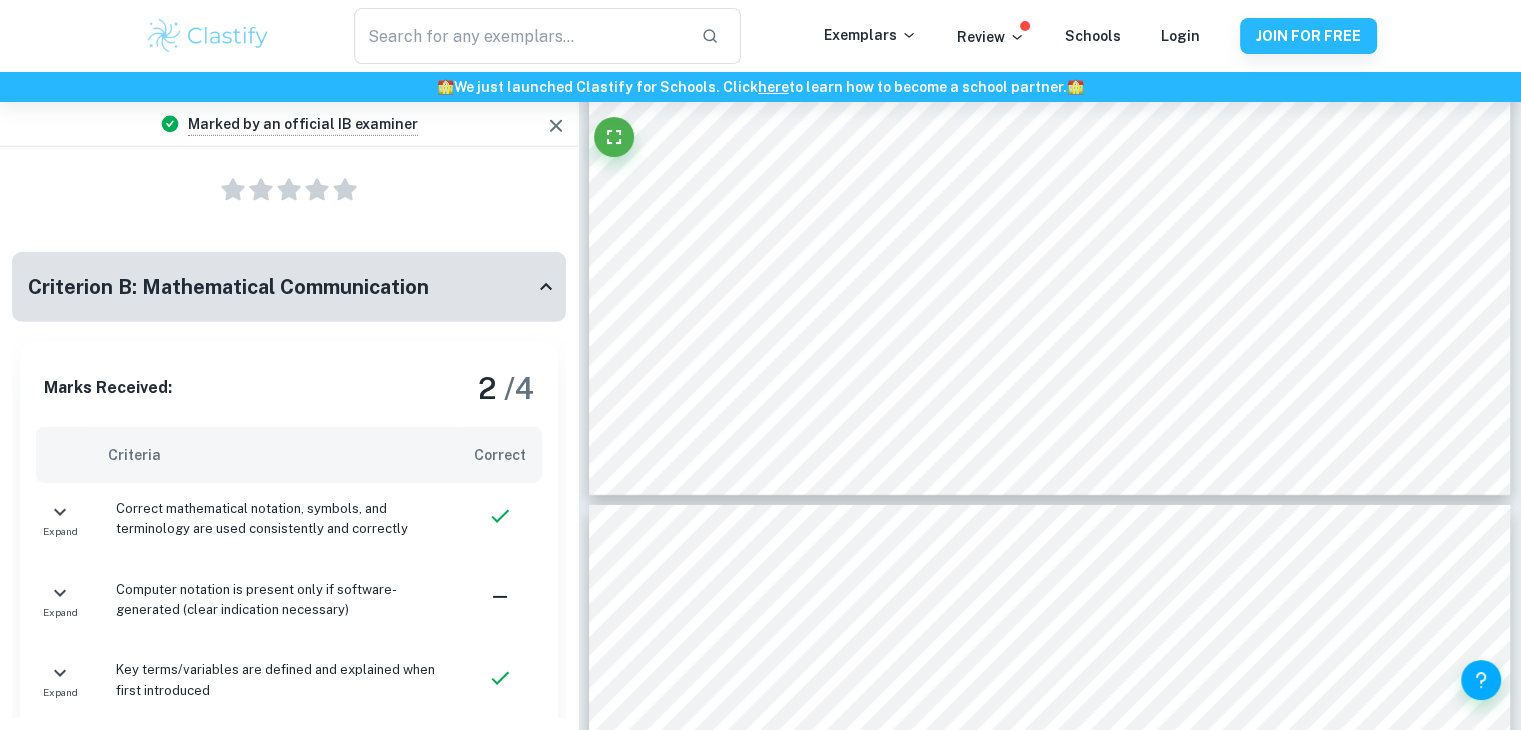 click on "Criterion B: Mathematical Communication" at bounding box center [228, 287] 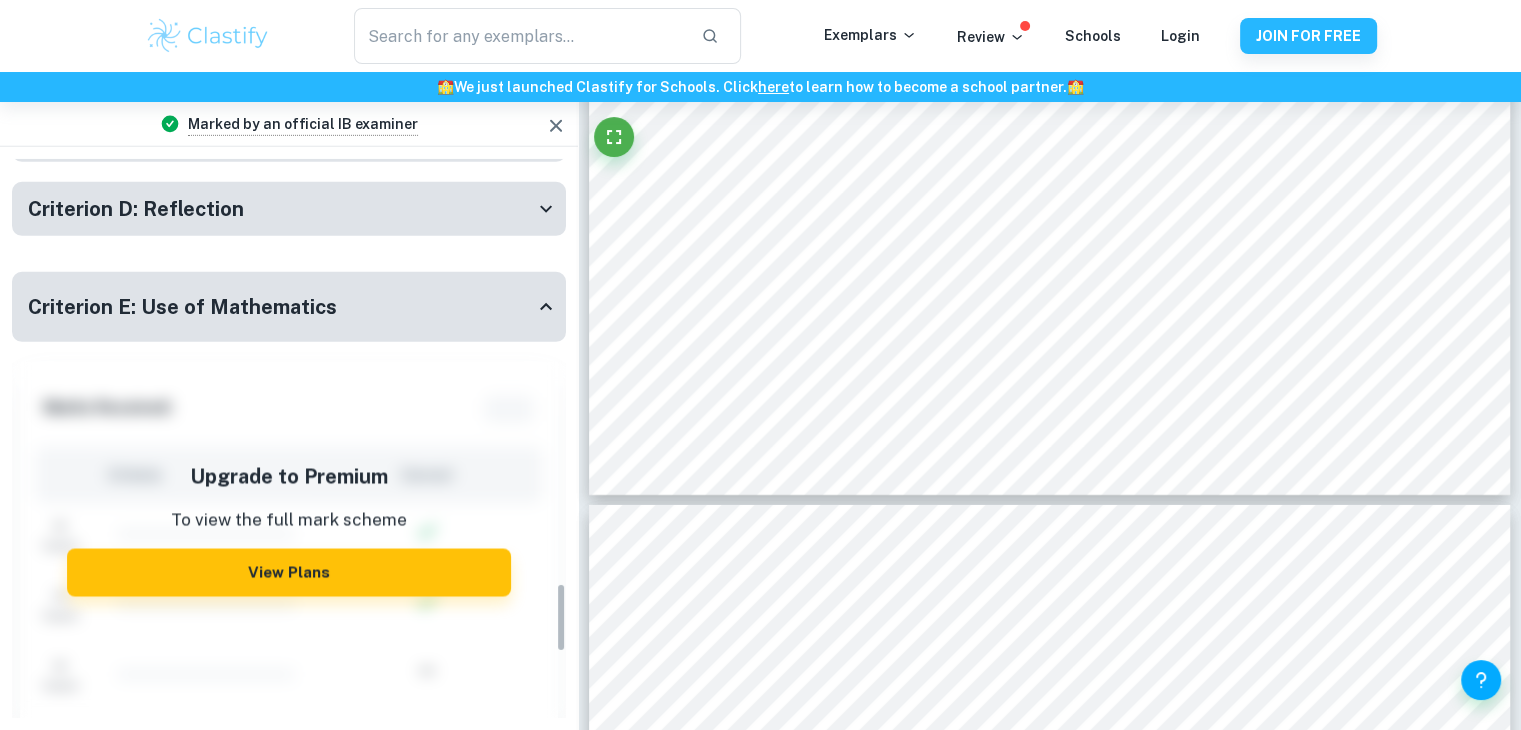 scroll, scrollTop: 3387, scrollLeft: 0, axis: vertical 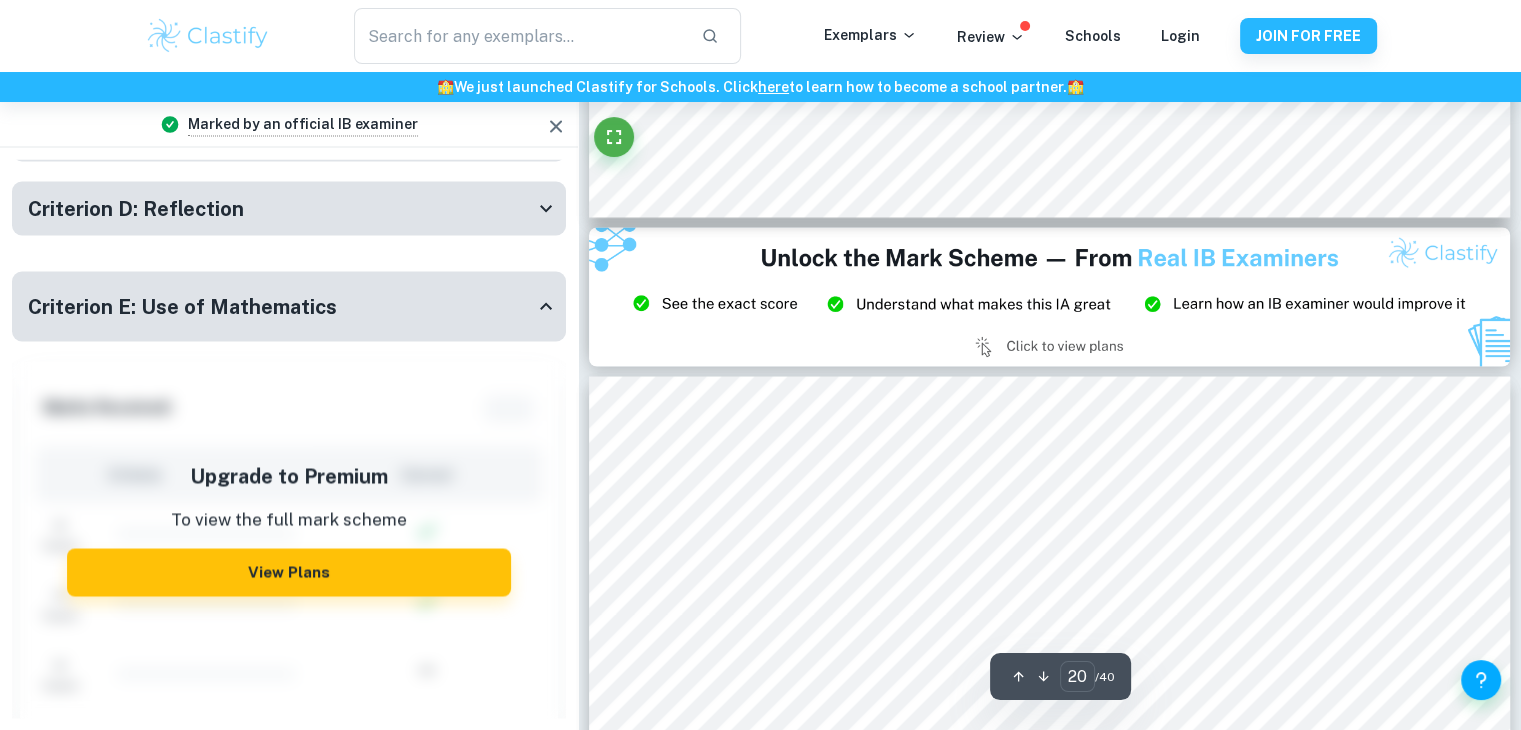 type on "21" 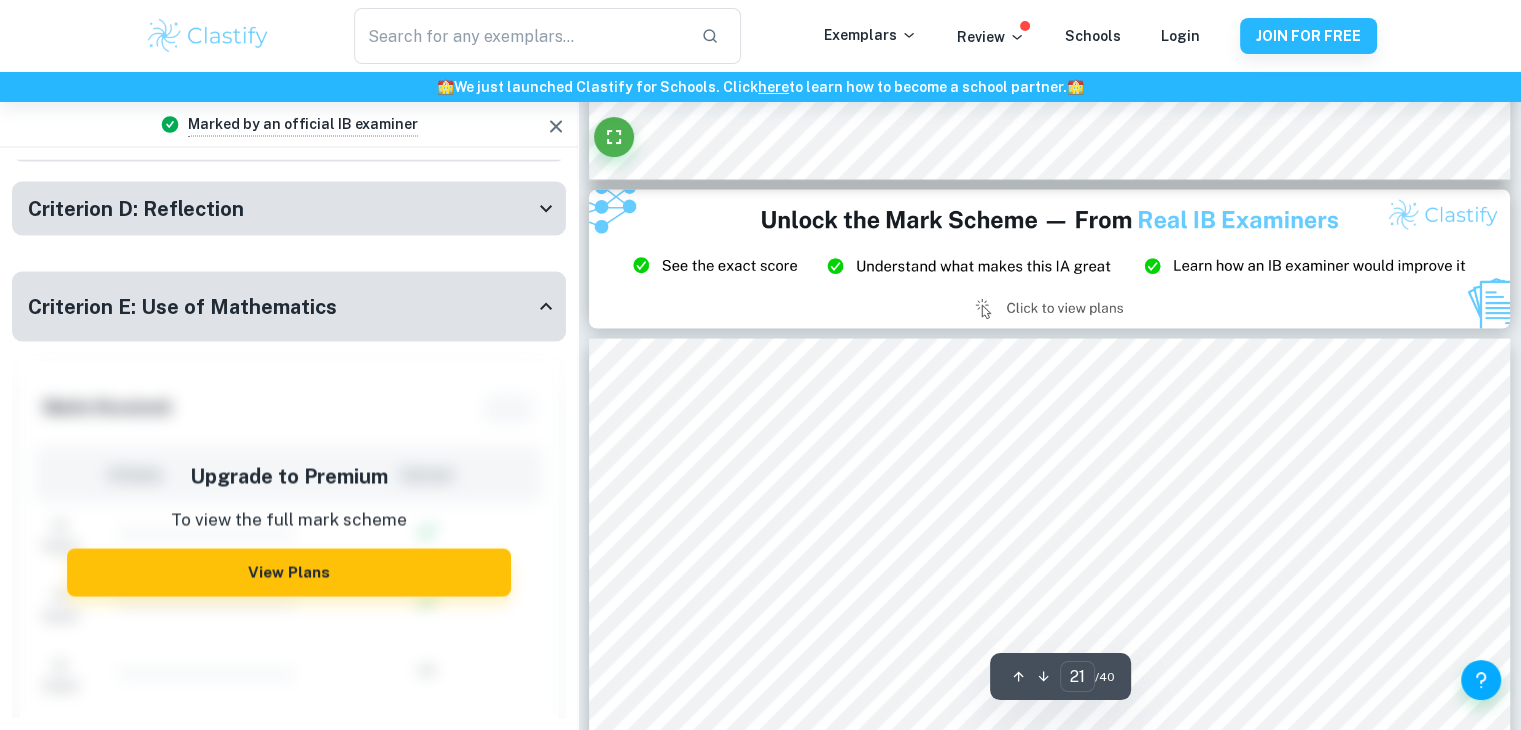 scroll, scrollTop: 26488, scrollLeft: 0, axis: vertical 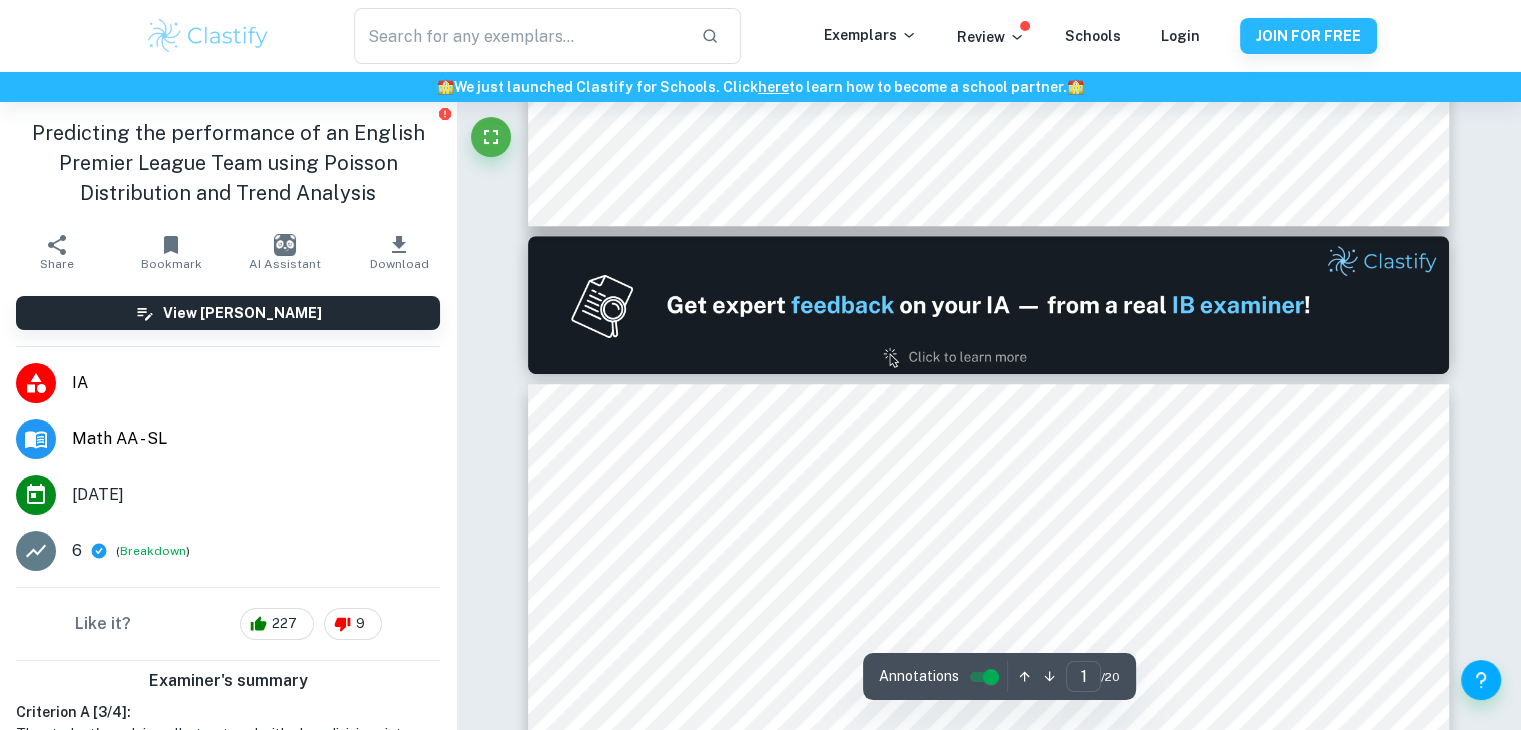 type on "2" 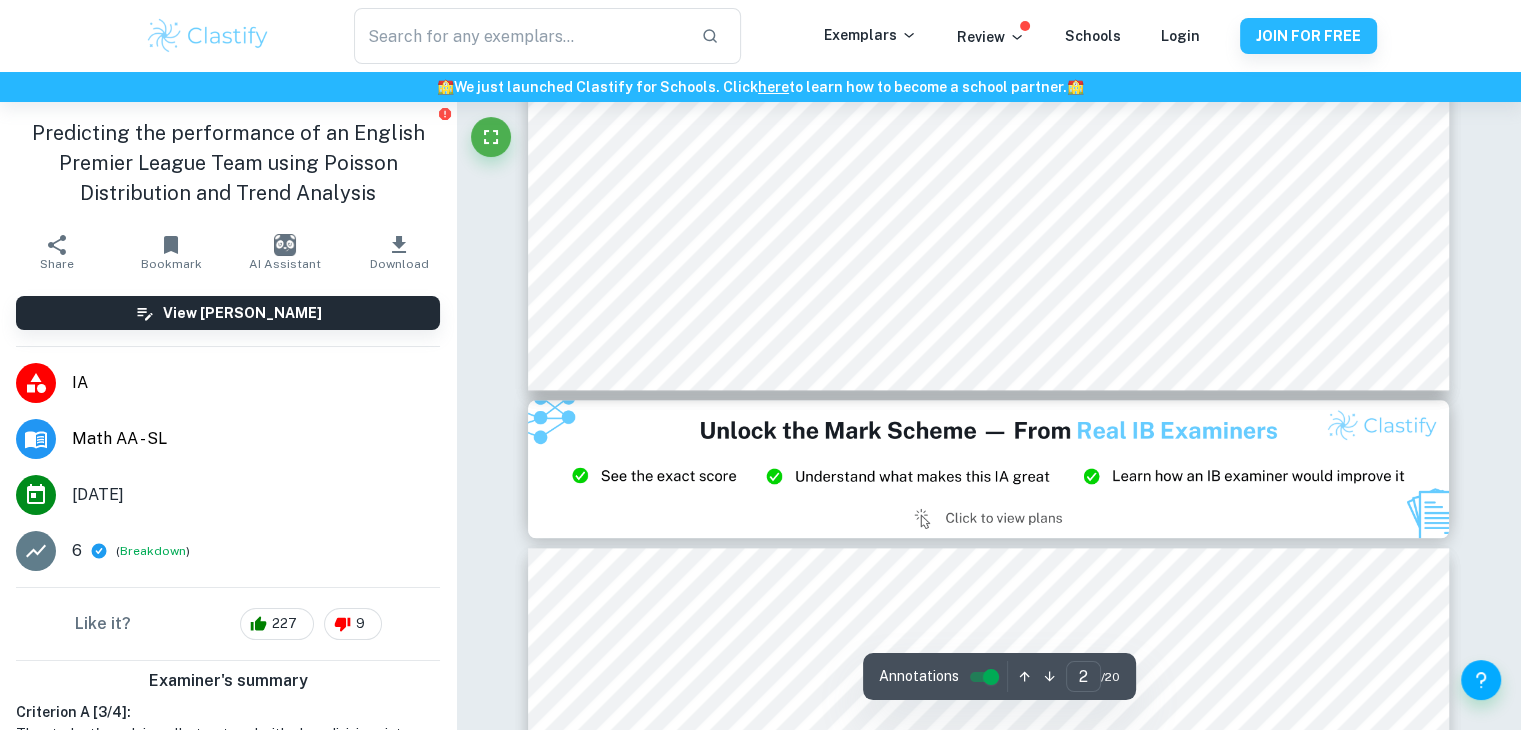 scroll, scrollTop: 2444, scrollLeft: 0, axis: vertical 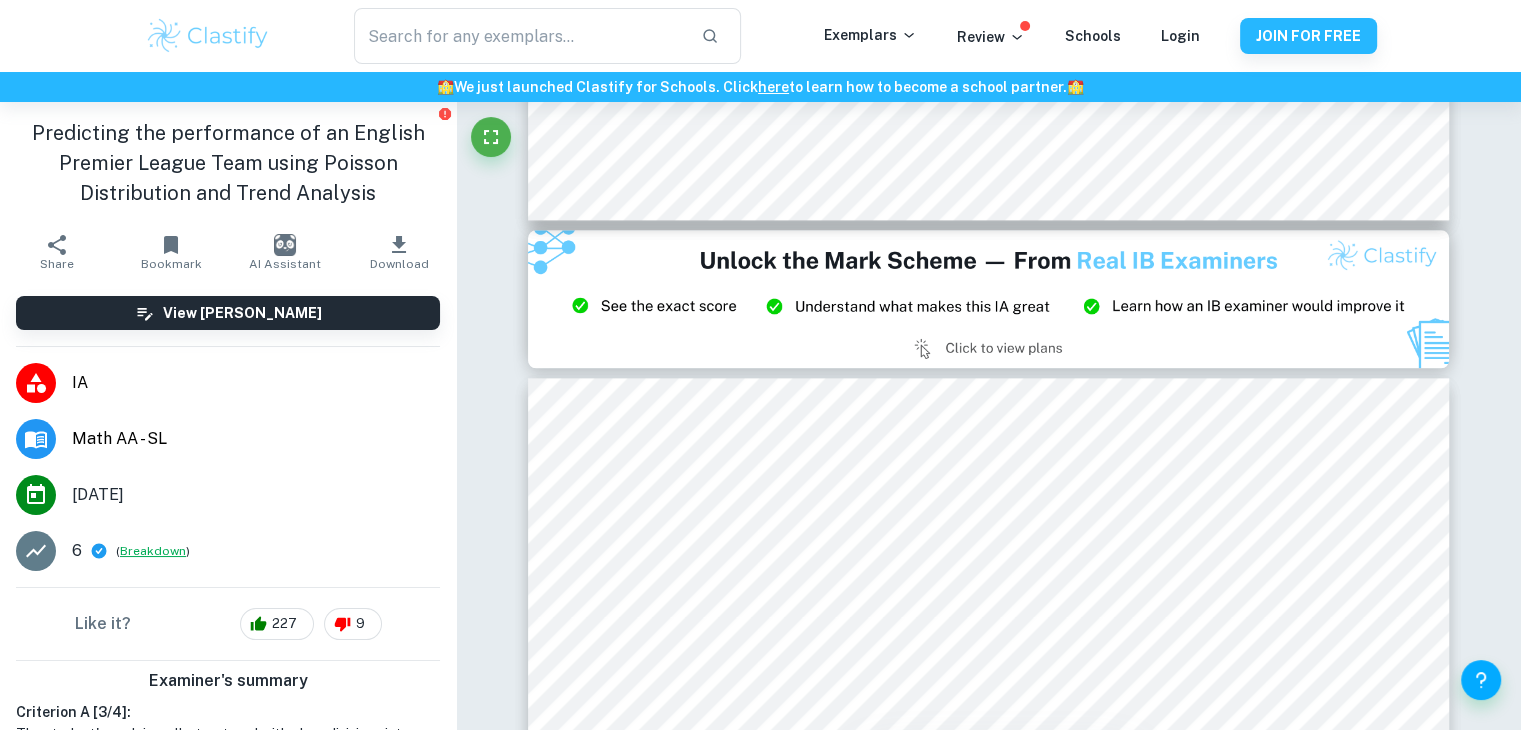 click on "Breakdown" at bounding box center [153, 551] 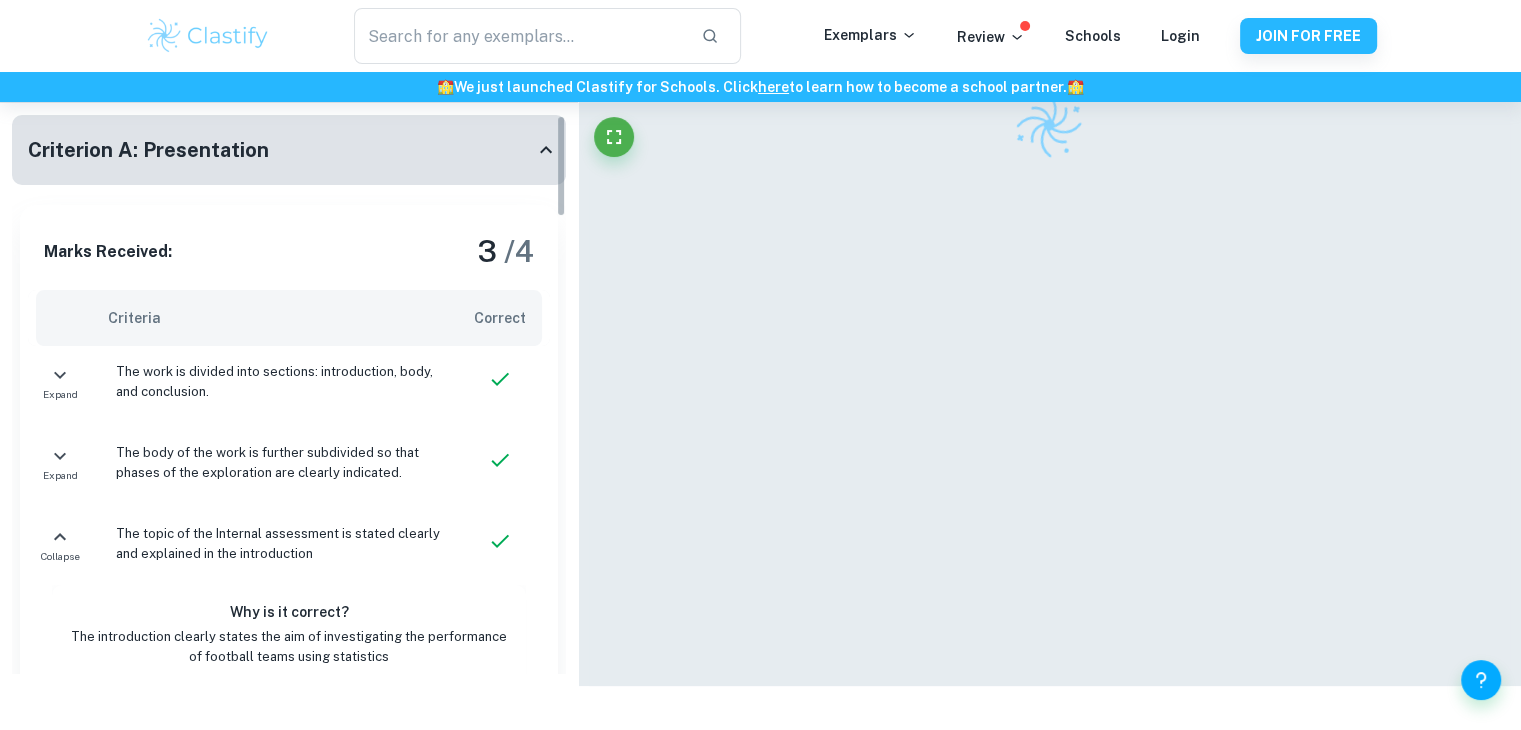 scroll, scrollTop: 102, scrollLeft: 0, axis: vertical 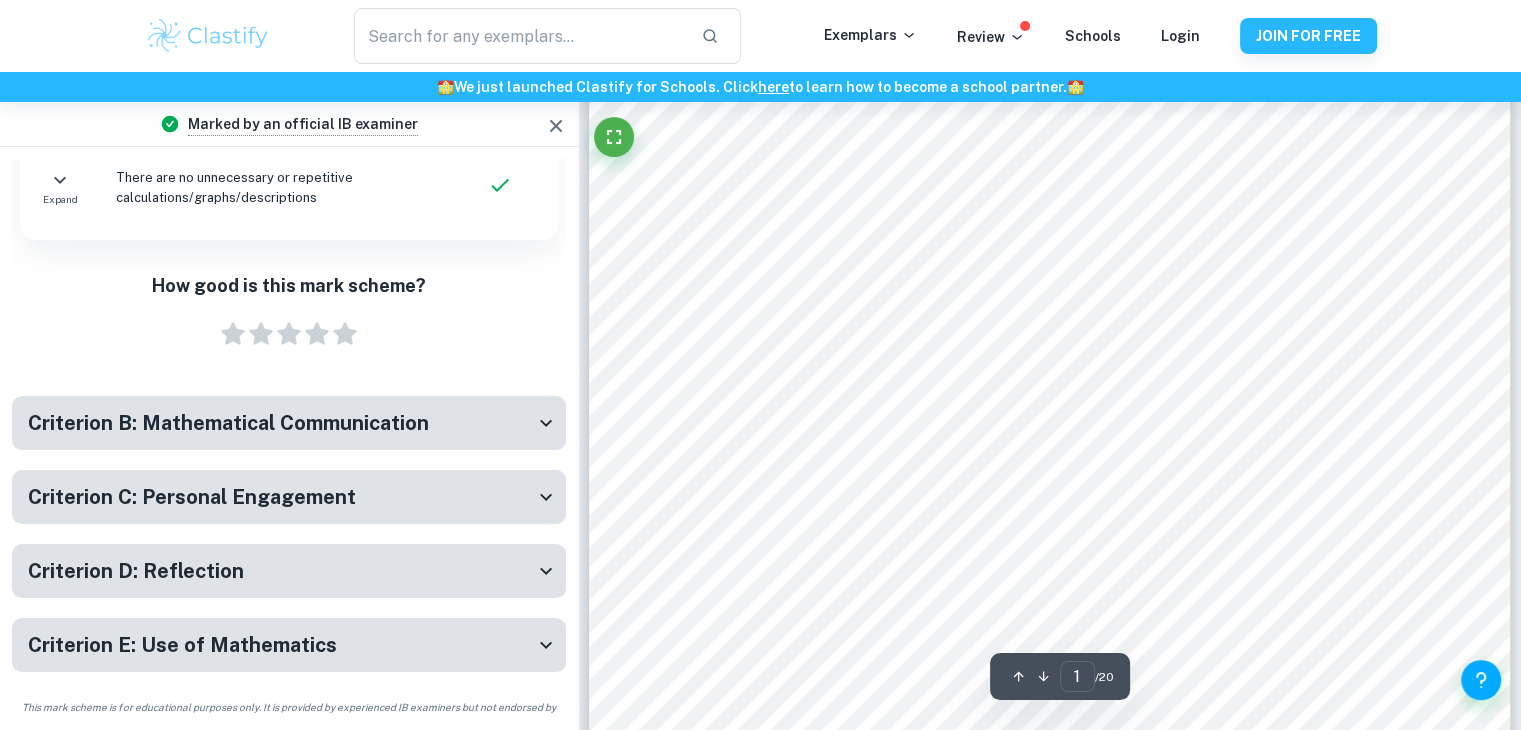 click on "Criterion E: Use of Mathematics" at bounding box center (182, 645) 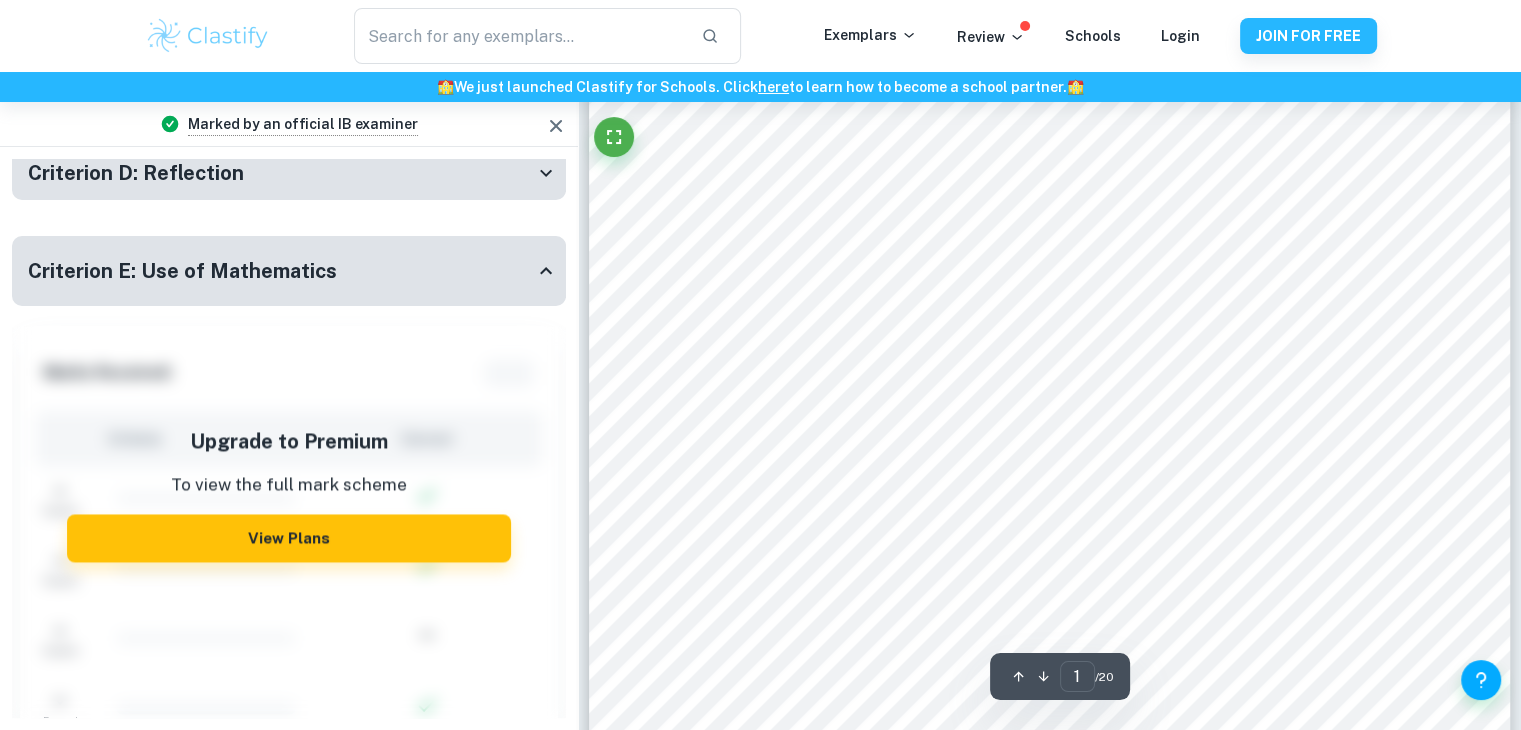 click on "Criterion E: Use of Mathematics" at bounding box center (281, 271) 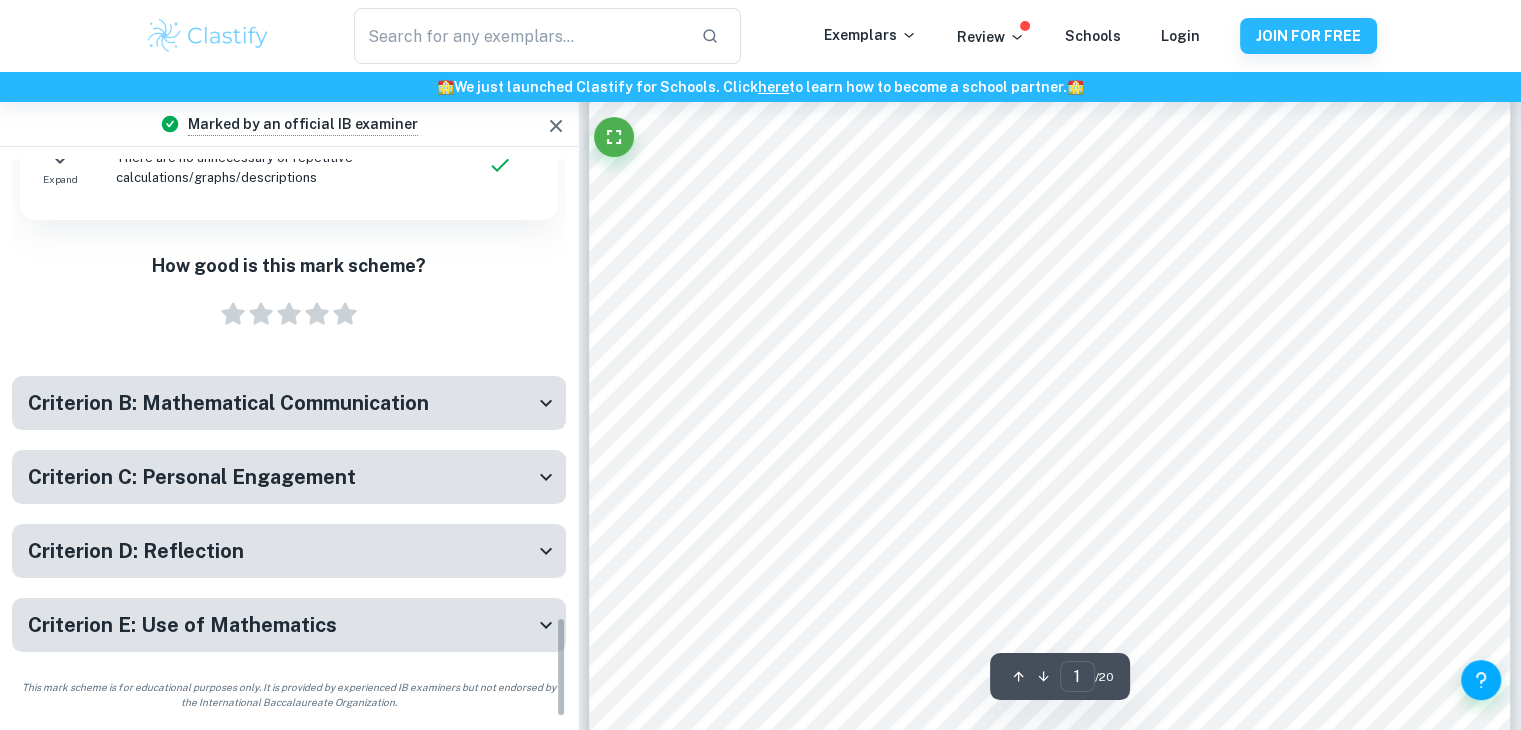scroll, scrollTop: 2504, scrollLeft: 0, axis: vertical 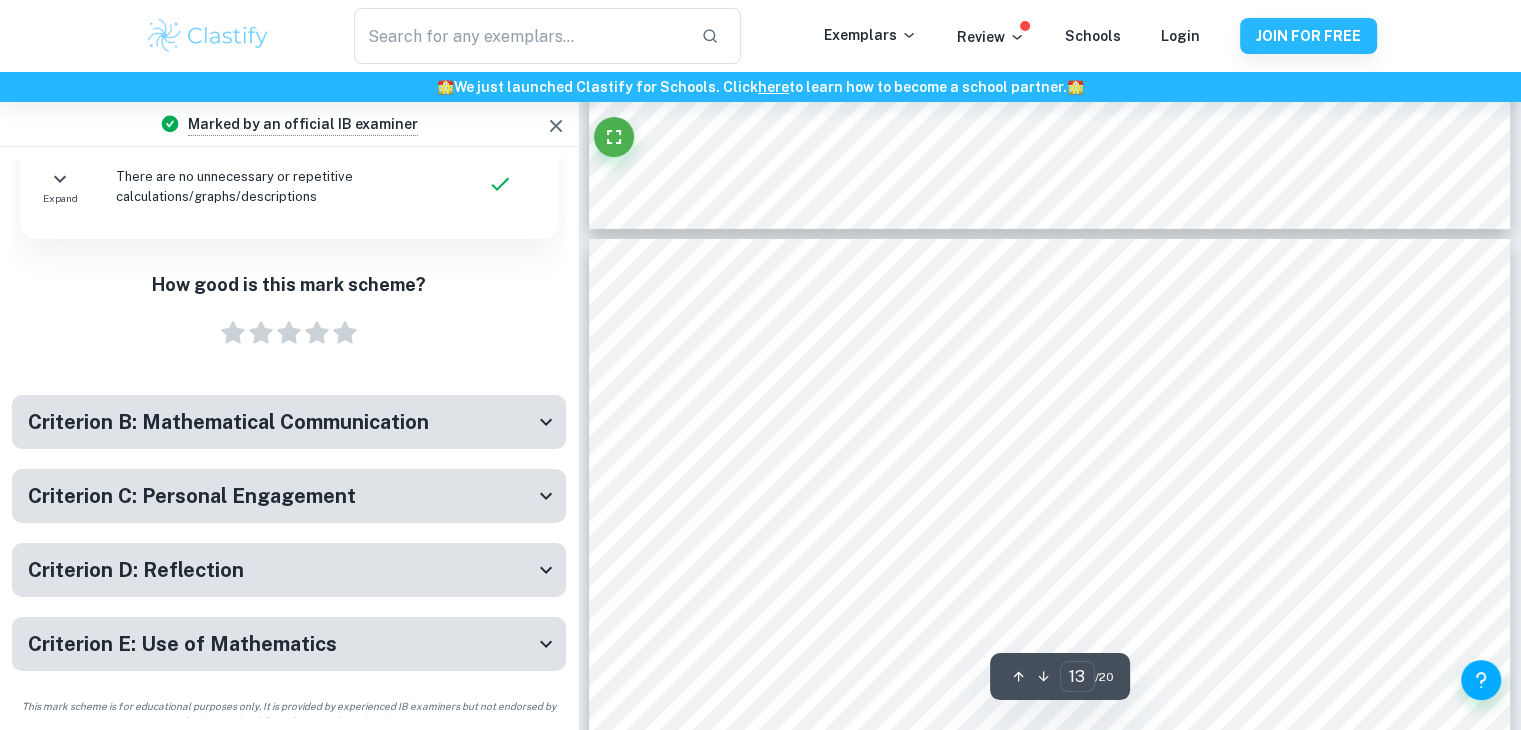 type on "12" 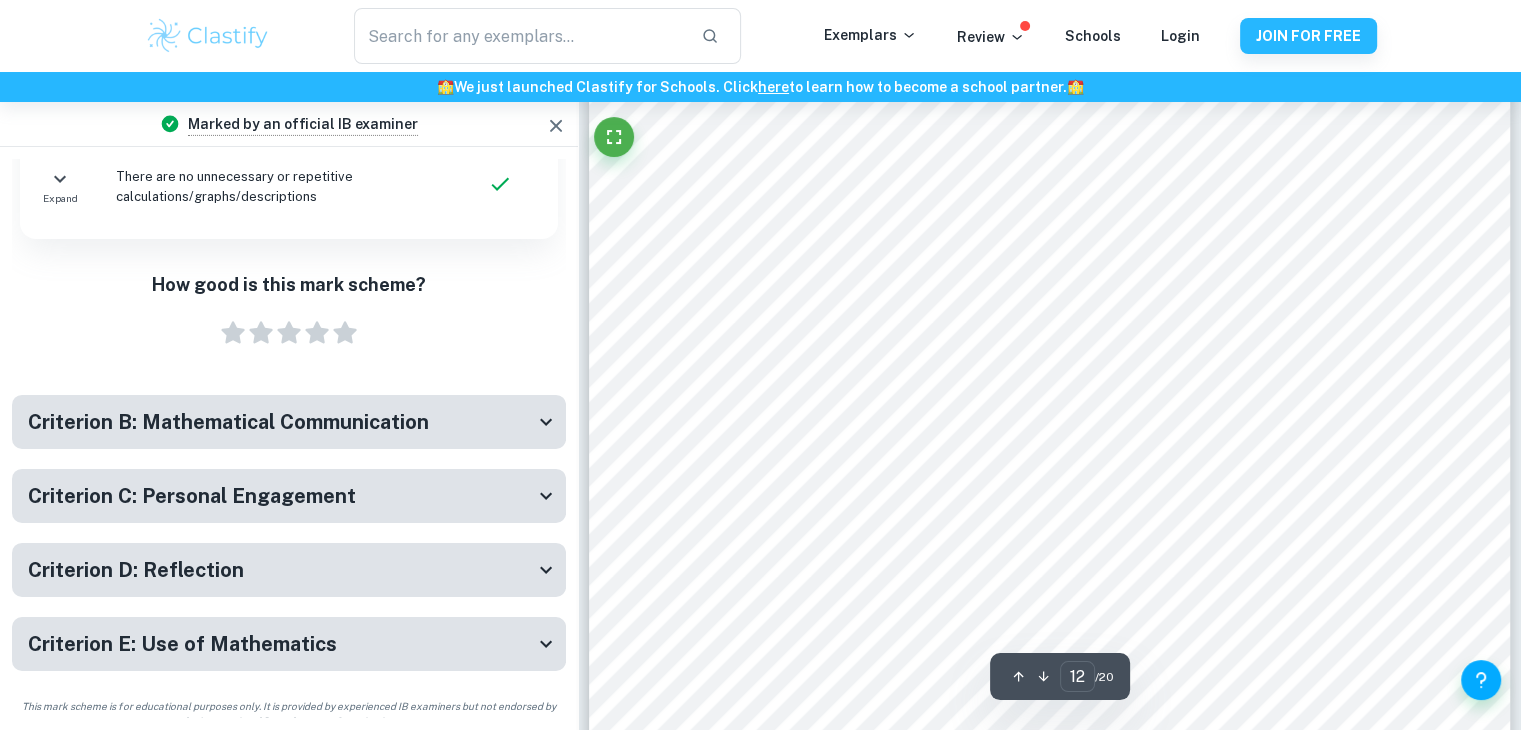 scroll, scrollTop: 14208, scrollLeft: 0, axis: vertical 